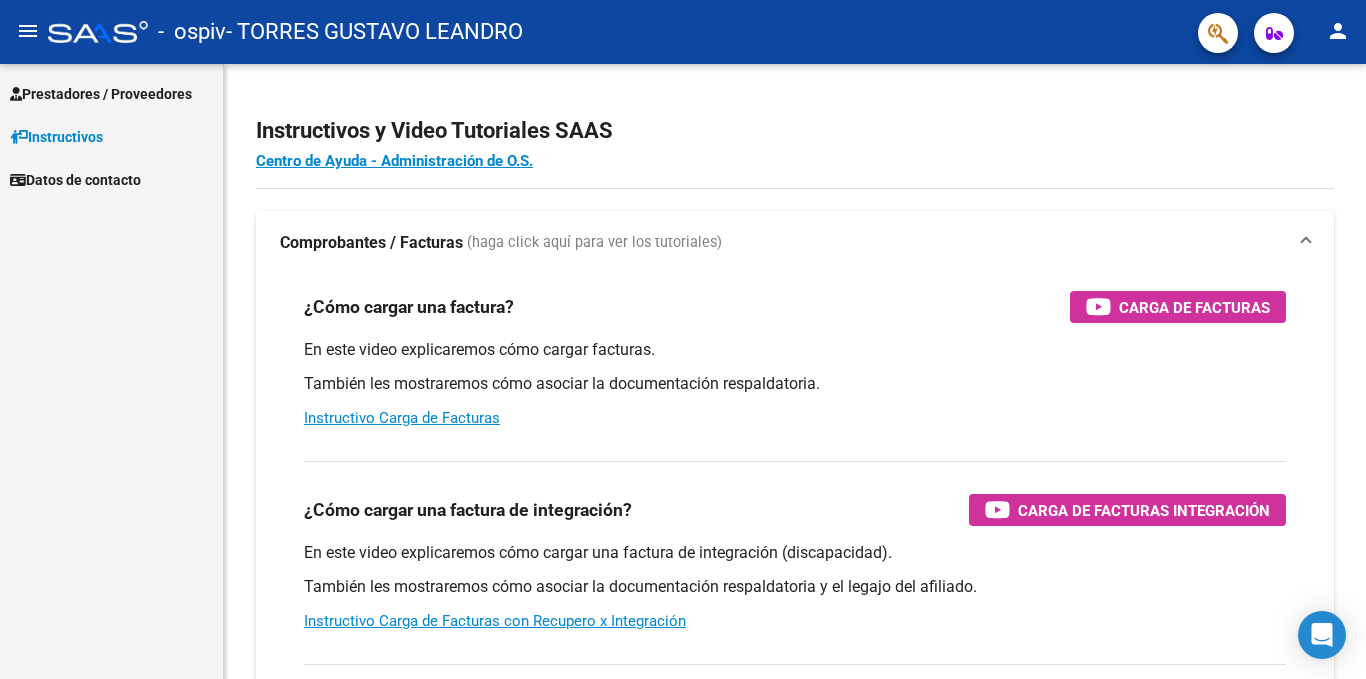 scroll, scrollTop: 0, scrollLeft: 0, axis: both 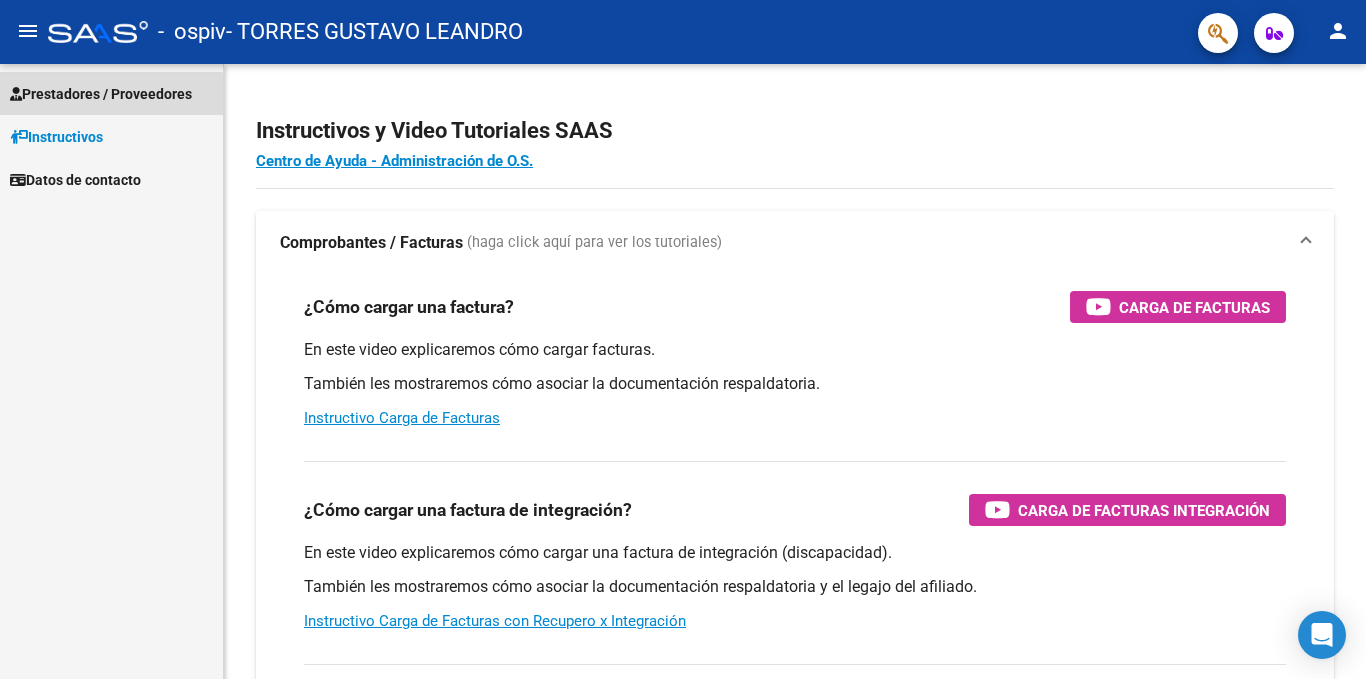 click on "Prestadores / Proveedores" at bounding box center [101, 94] 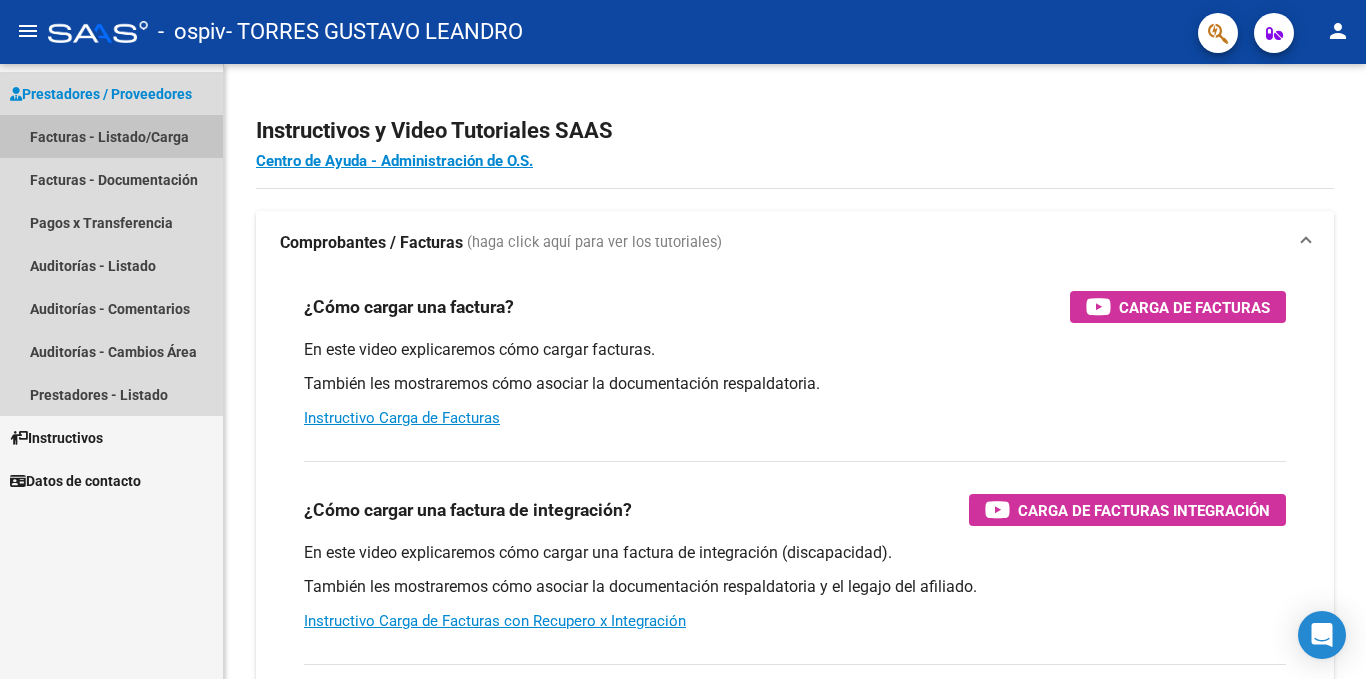 click on "Facturas - Listado/Carga" at bounding box center (111, 136) 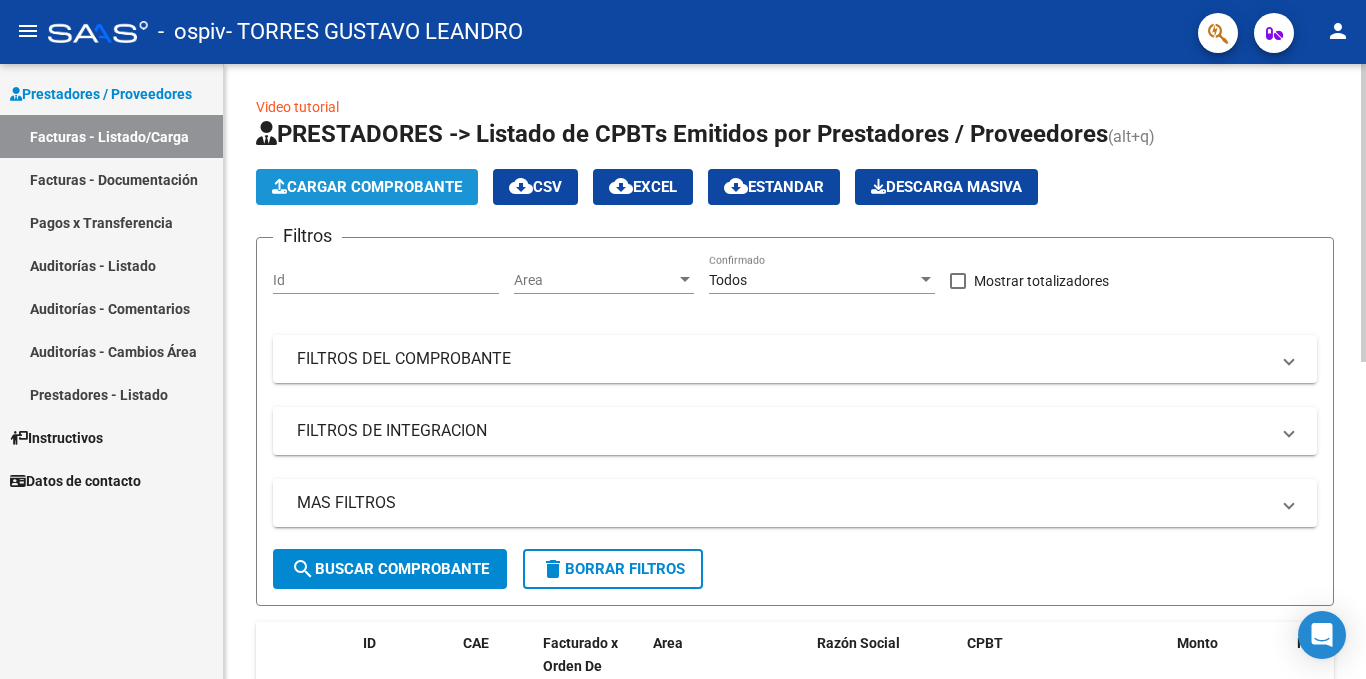 click on "Cargar Comprobante" 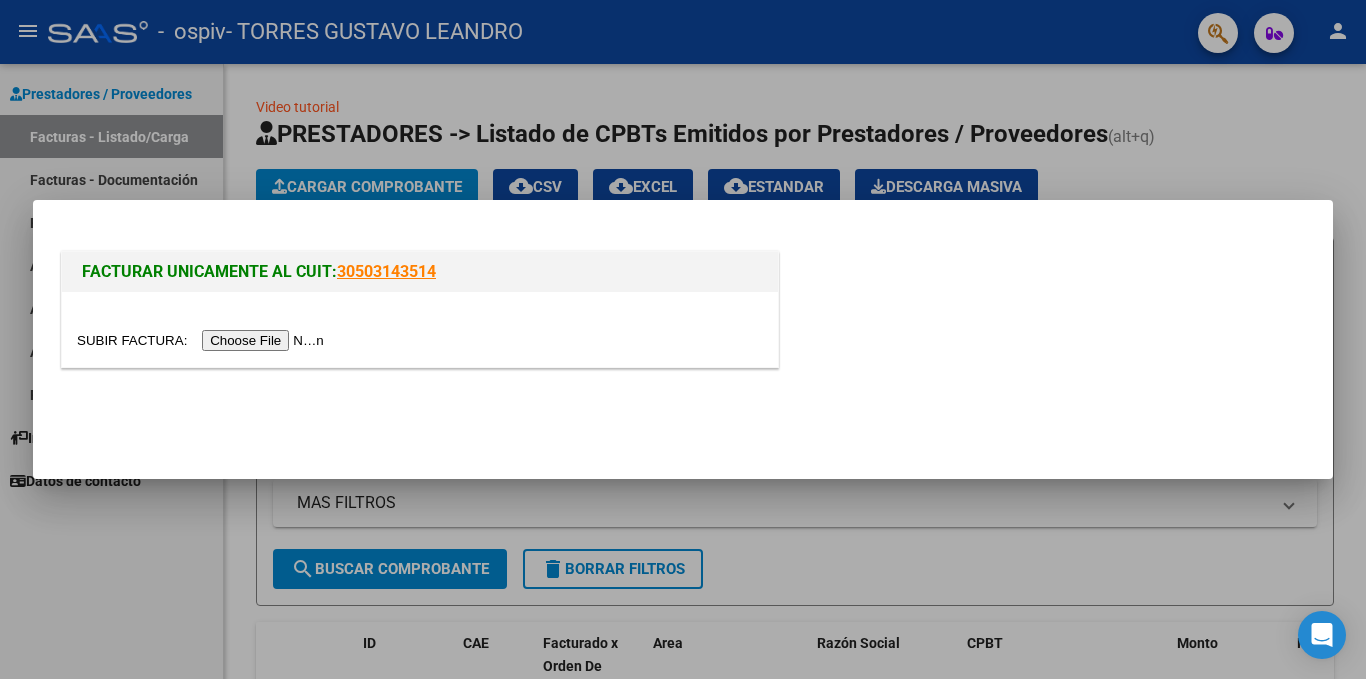 click at bounding box center [203, 340] 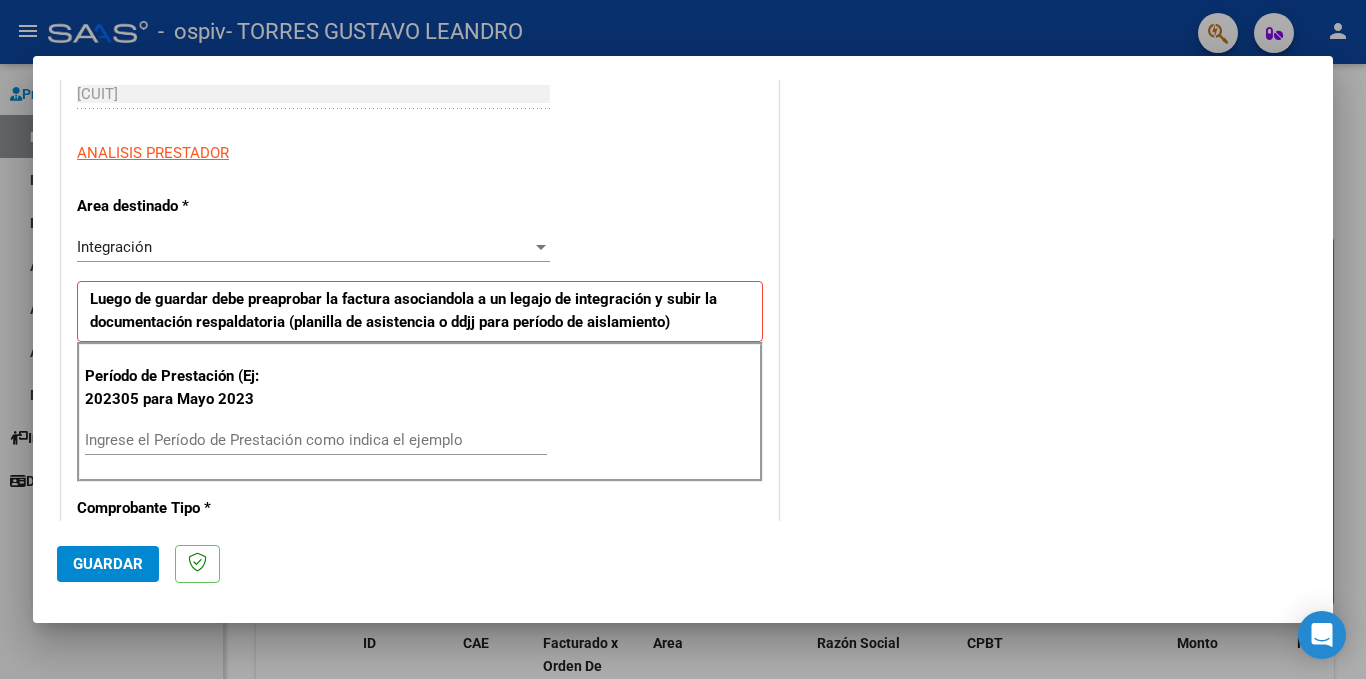 scroll, scrollTop: 370, scrollLeft: 0, axis: vertical 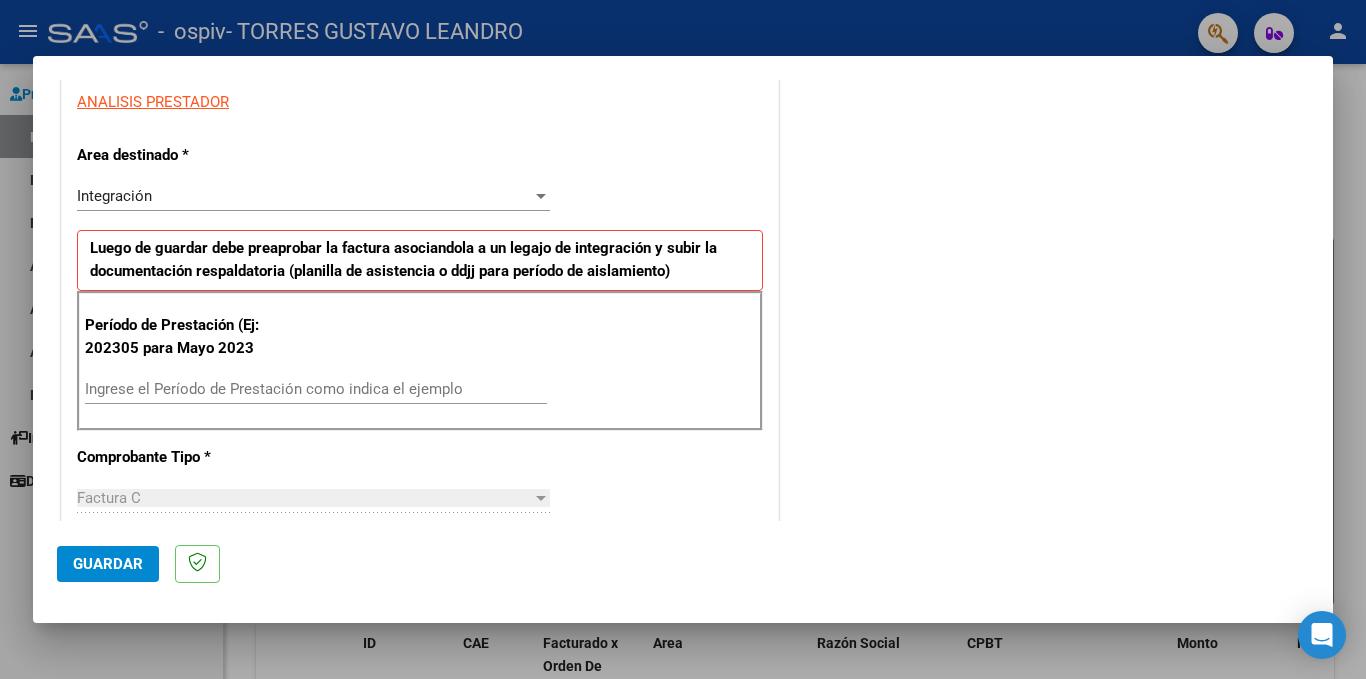 click on "Ingrese el Período de Prestación como indica el ejemplo" at bounding box center [316, 389] 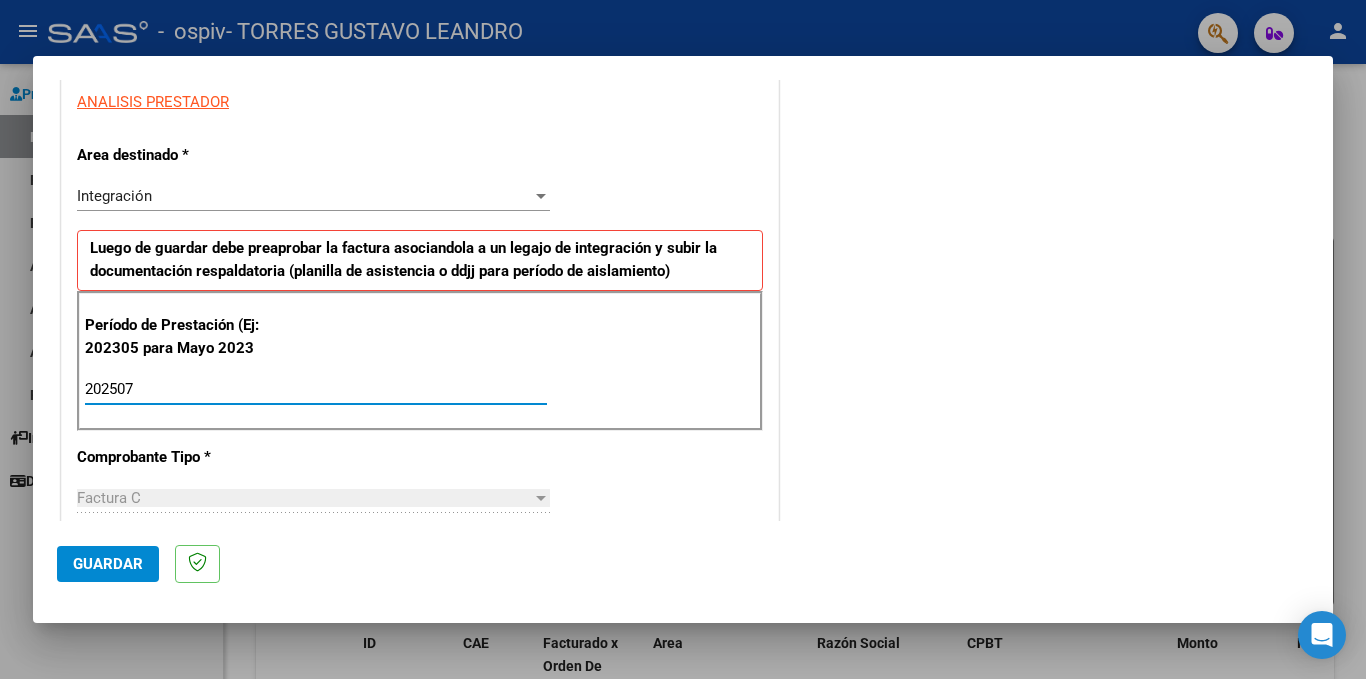 type on "202507" 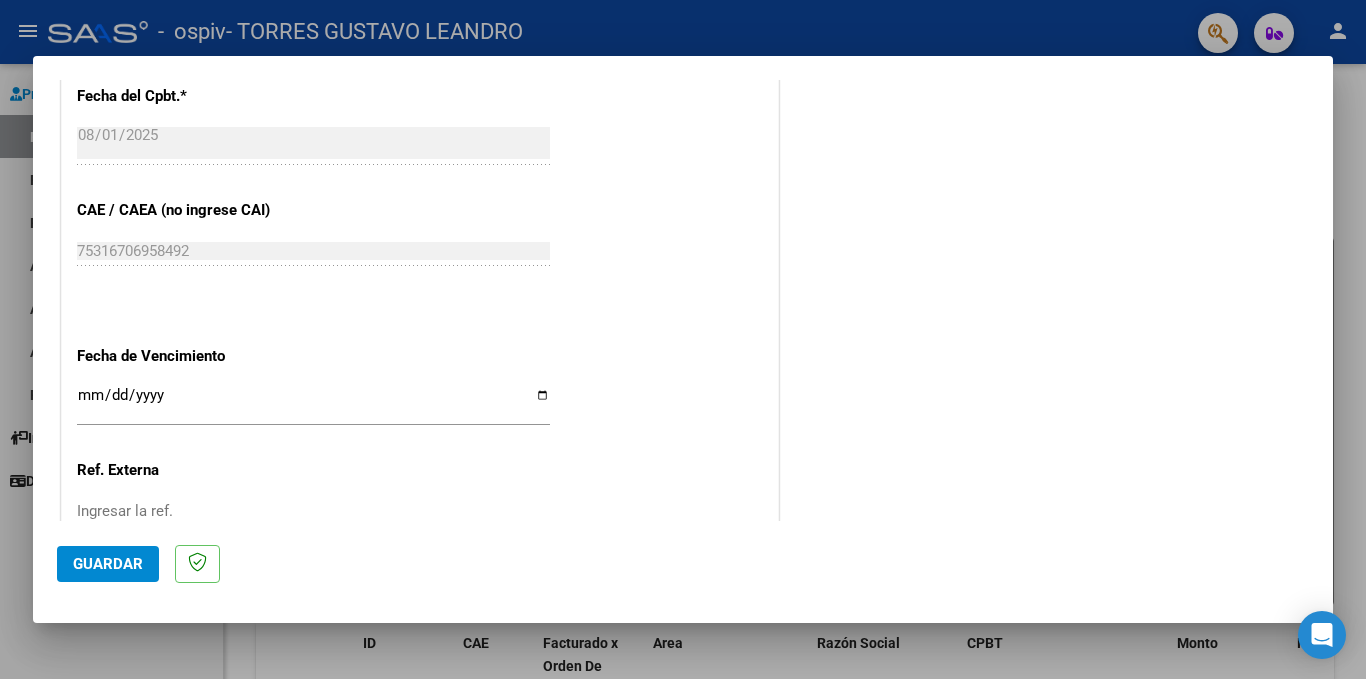 scroll, scrollTop: 1149, scrollLeft: 0, axis: vertical 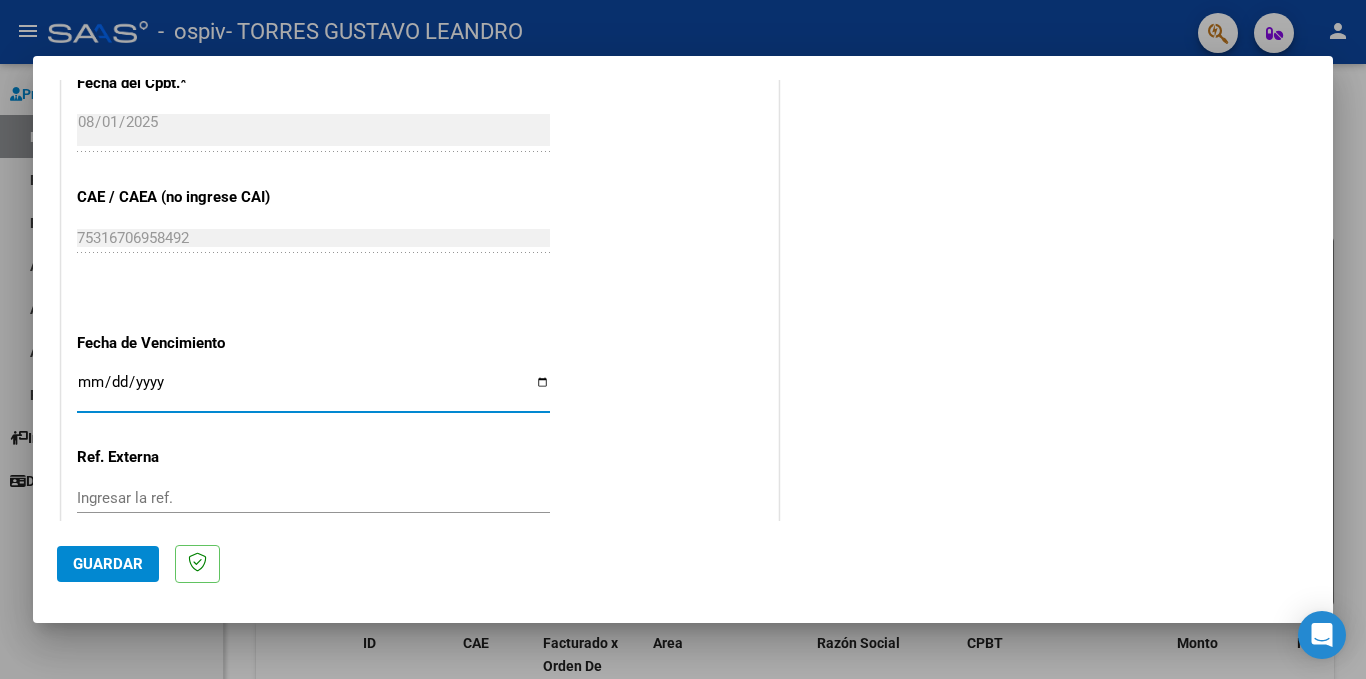 click on "Ingresar la fecha" at bounding box center (313, 390) 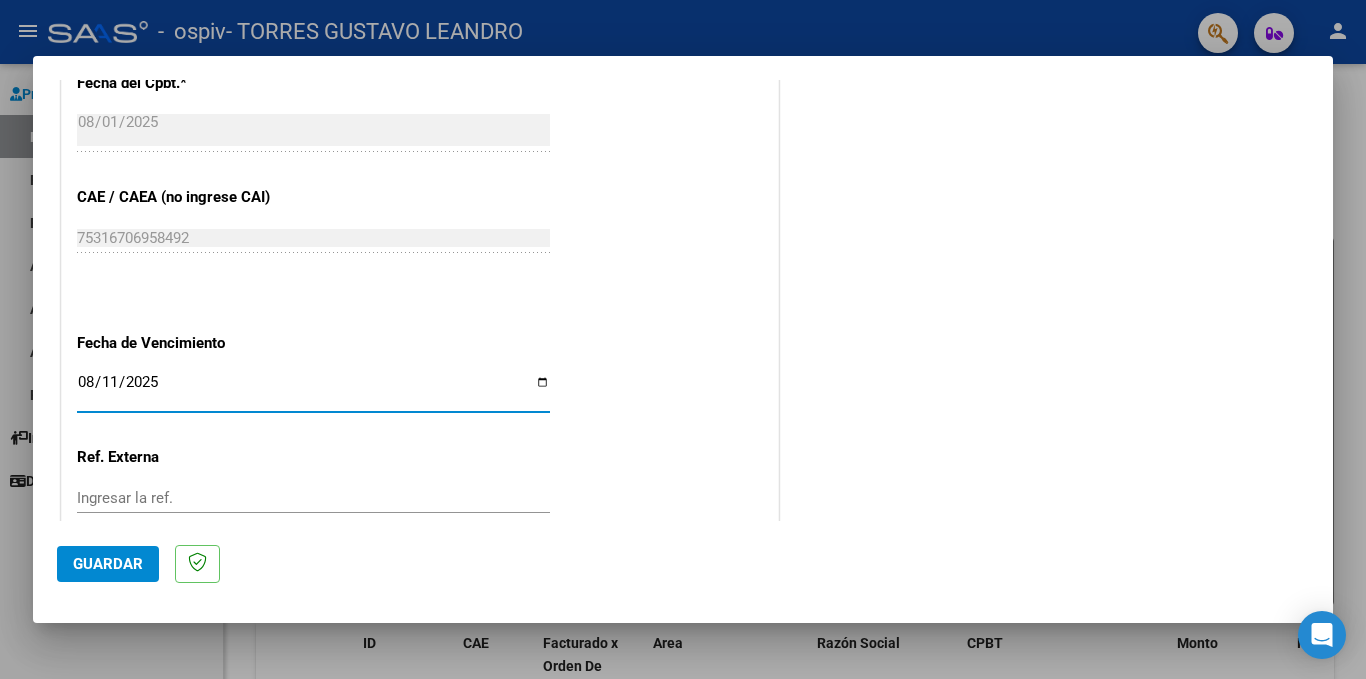 type on "2025-08-11" 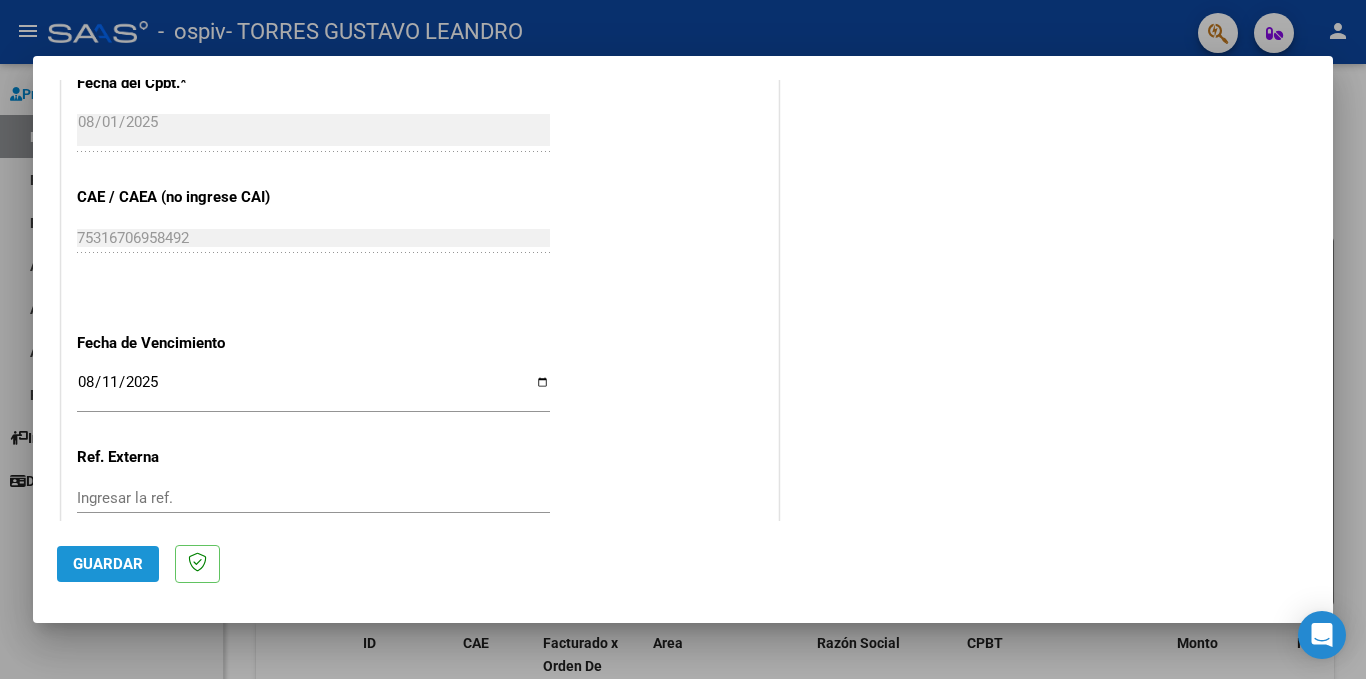 click on "Guardar" 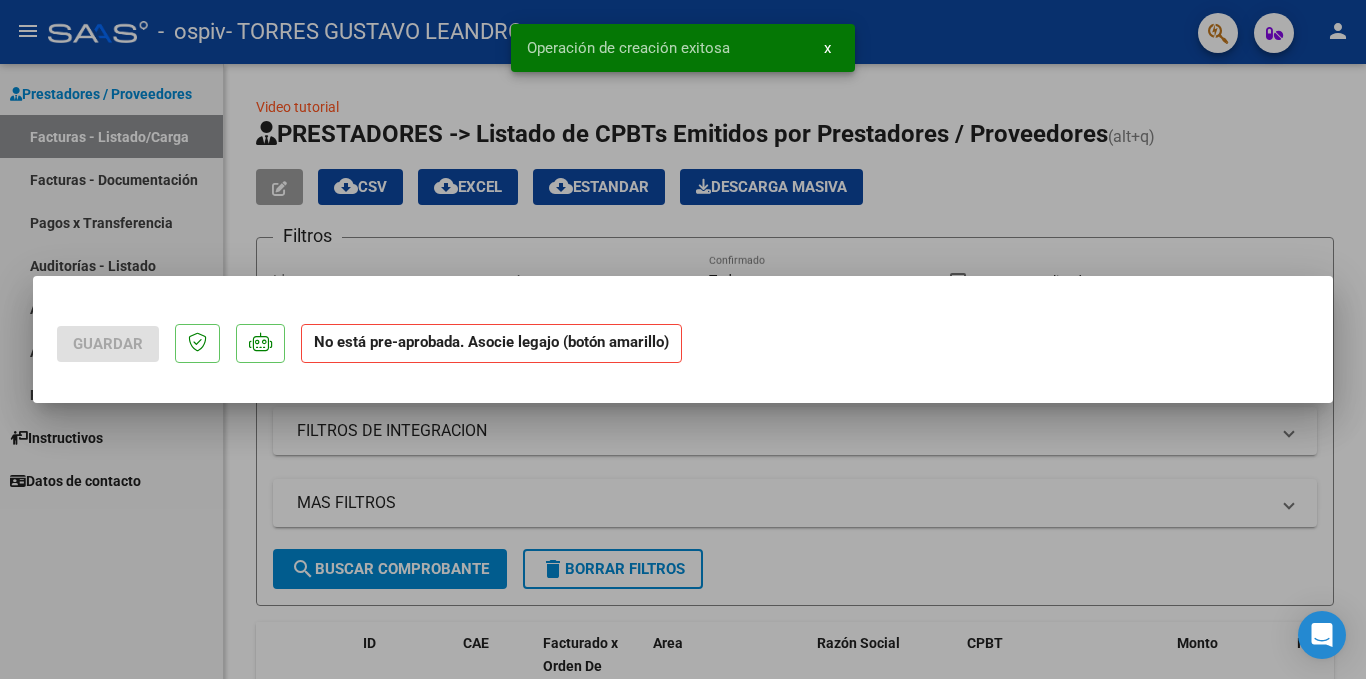 scroll, scrollTop: 0, scrollLeft: 0, axis: both 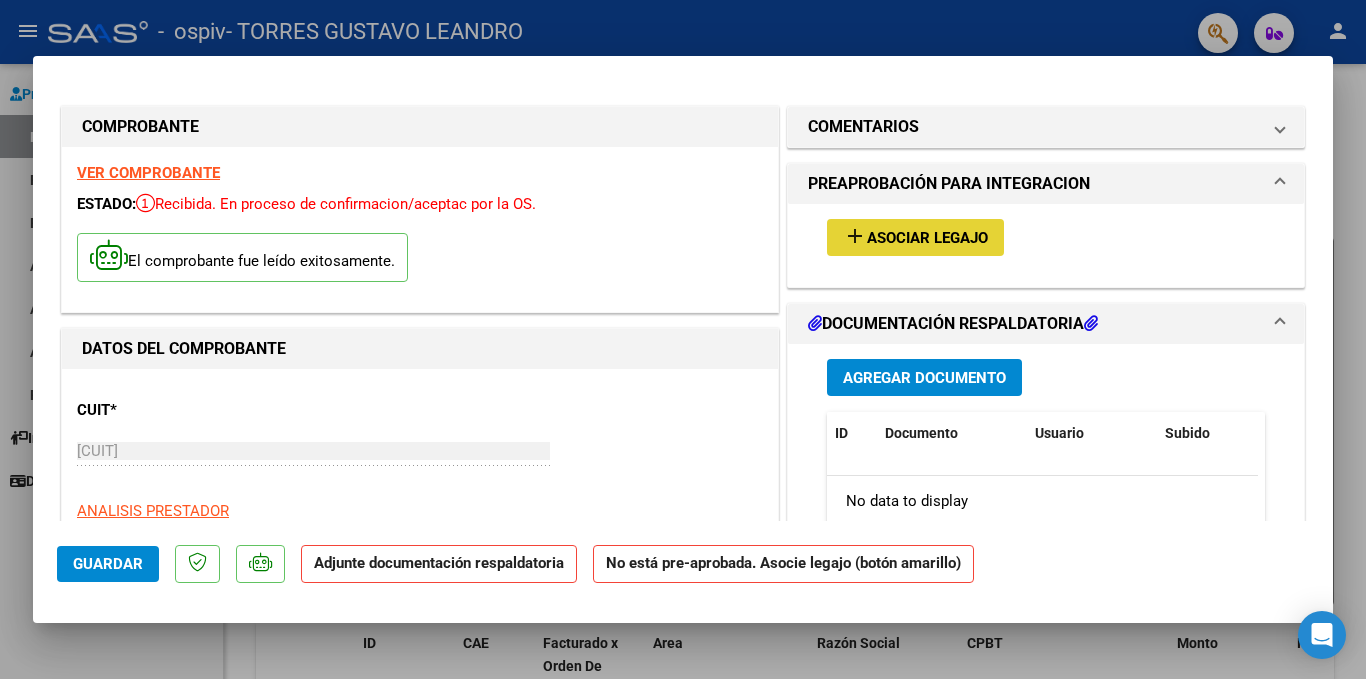 click on "Asociar Legajo" at bounding box center (927, 238) 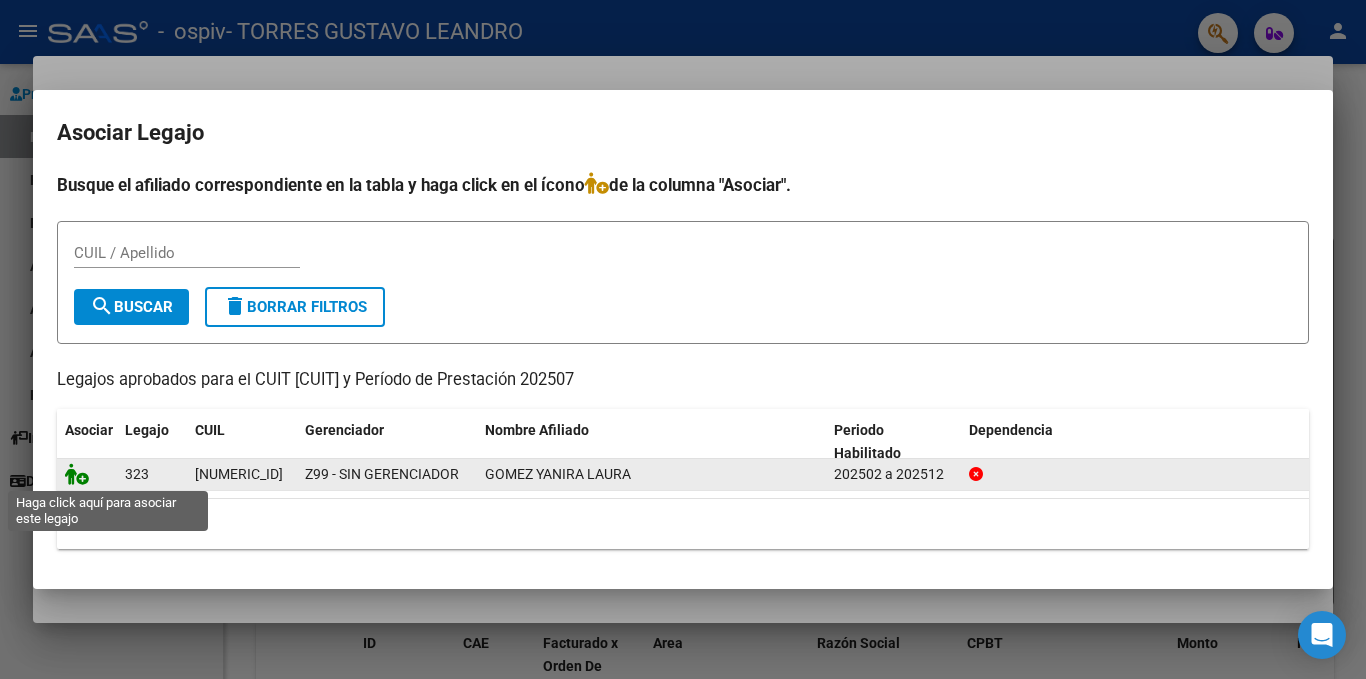 click 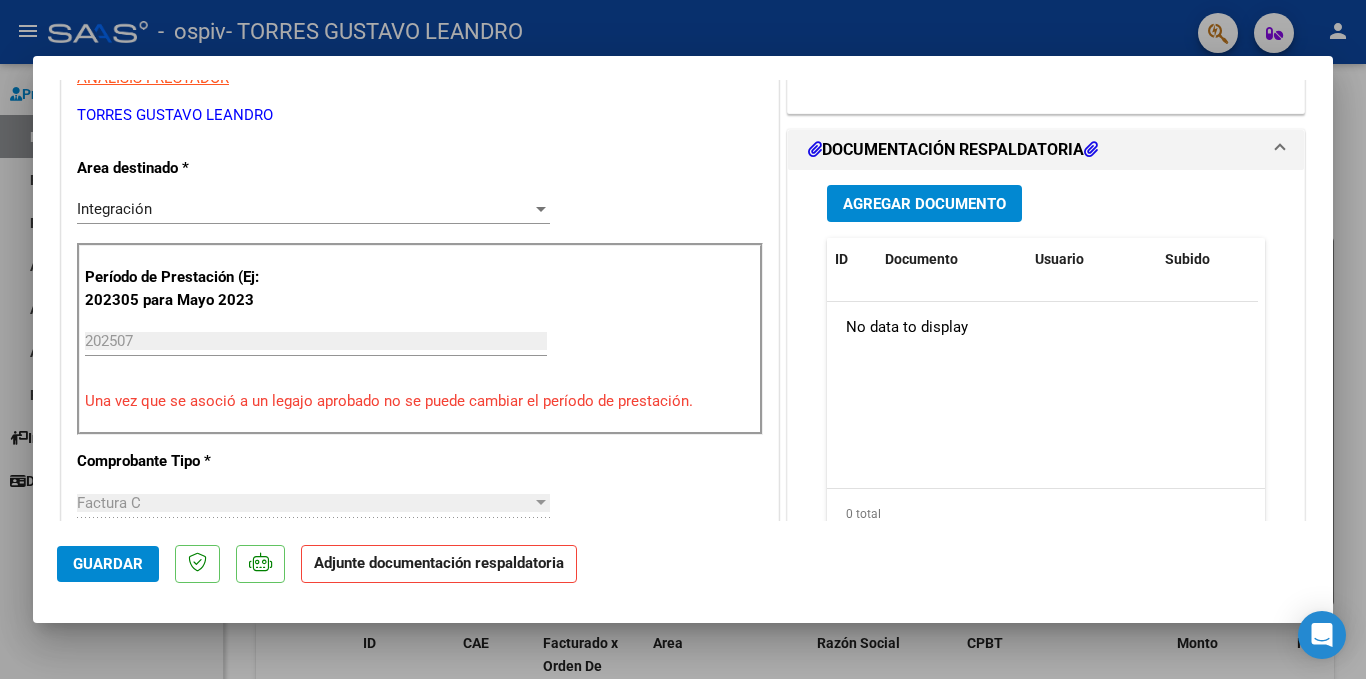 scroll, scrollTop: 451, scrollLeft: 0, axis: vertical 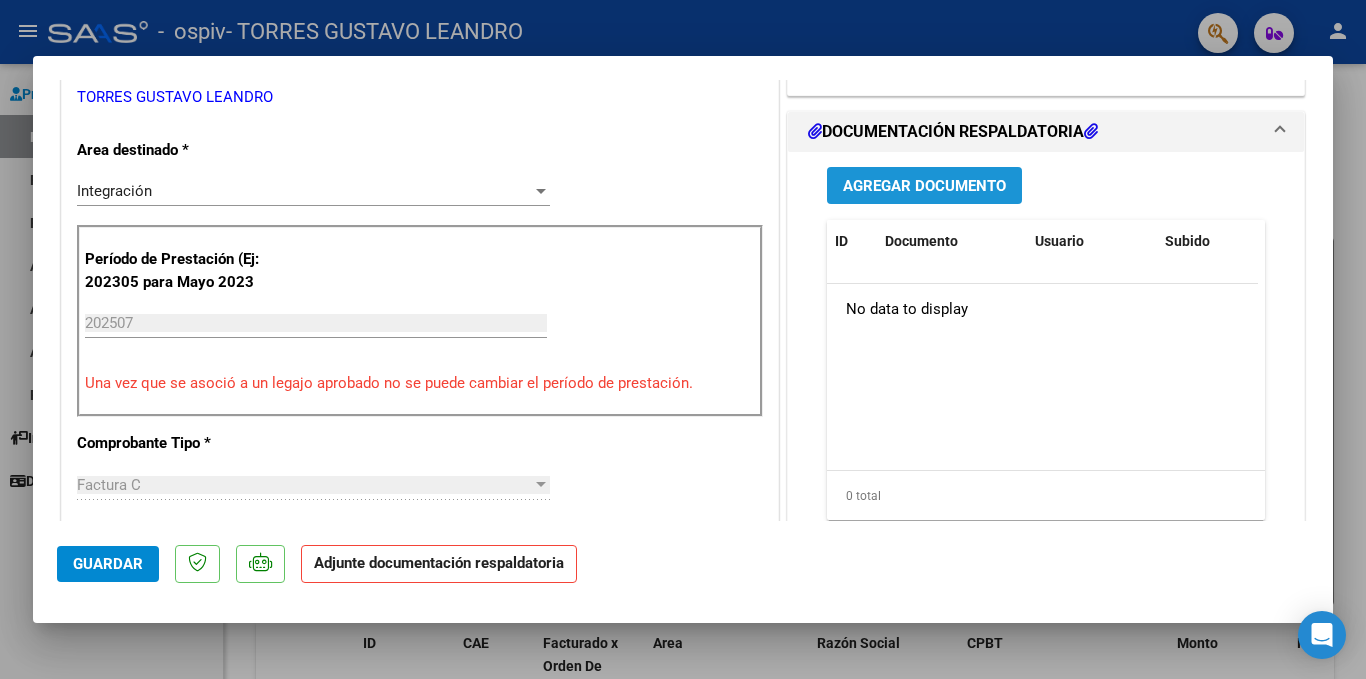 click on "Agregar Documento" at bounding box center (924, 186) 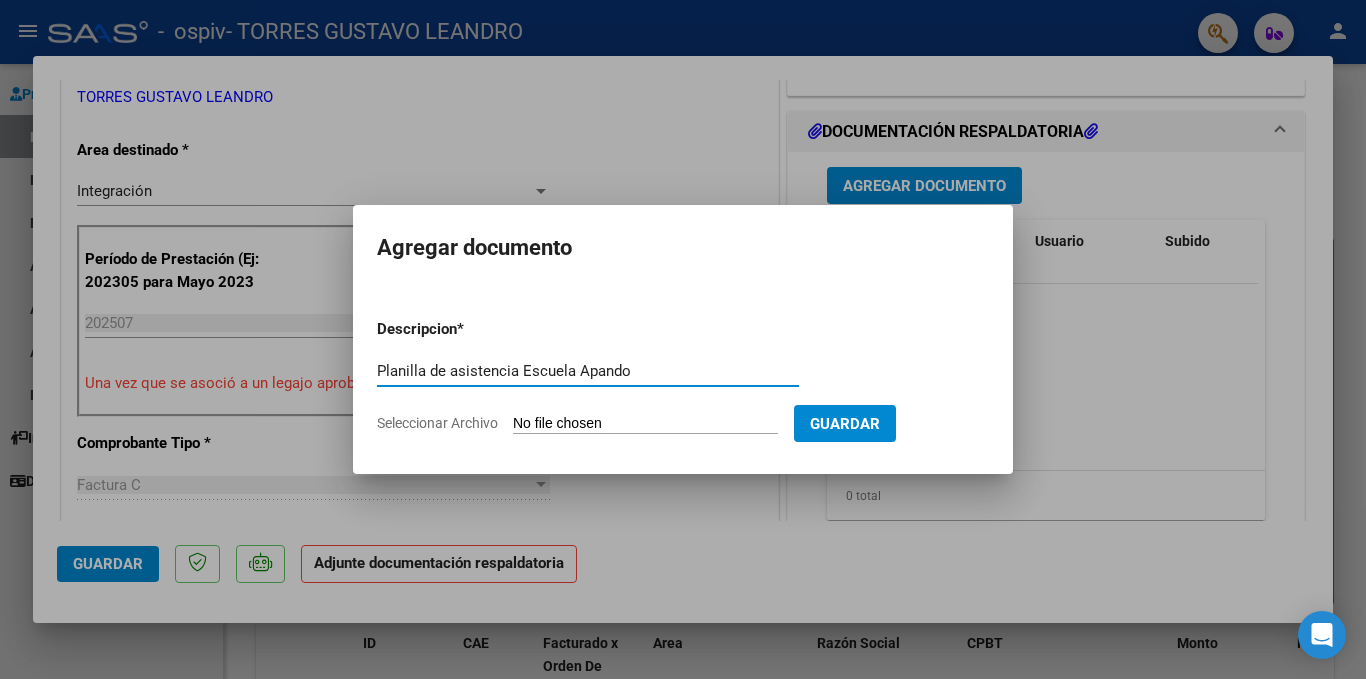 type on "Planilla de asistencia Escuela Apando" 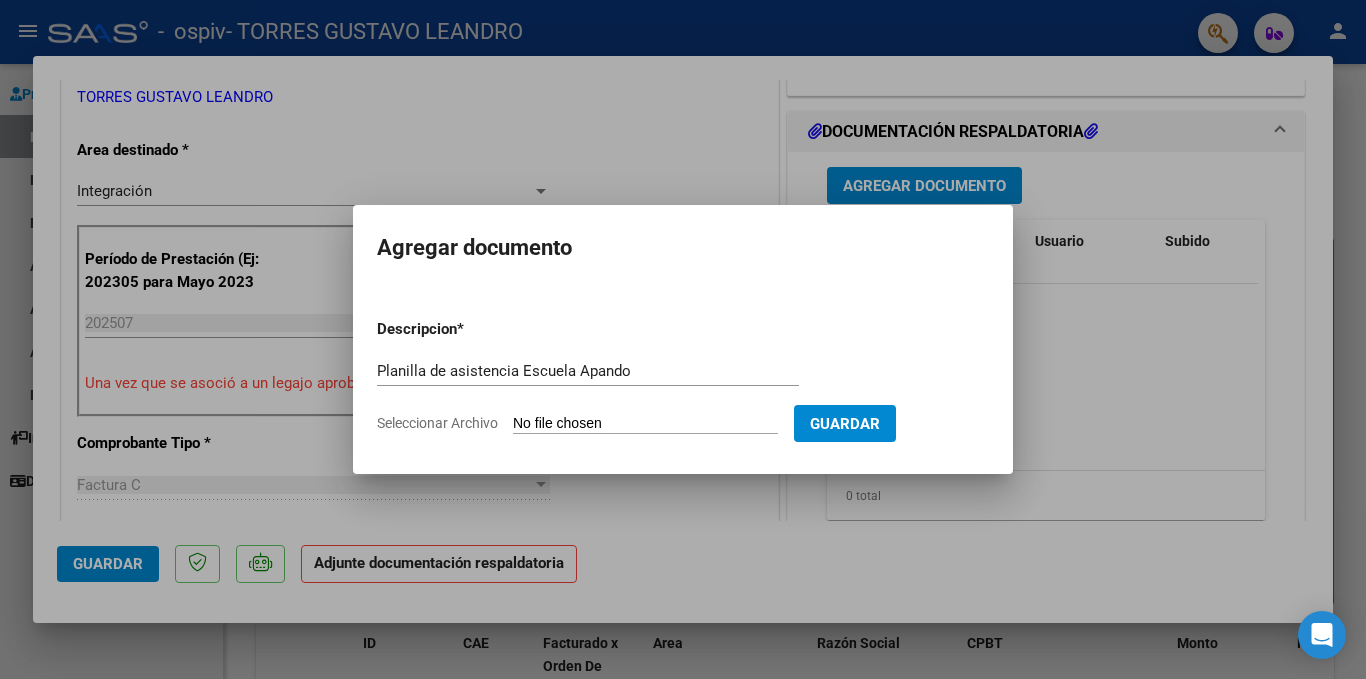 type on "C:\fakepath\ planilla asitencia Apando julio 25.pdf" 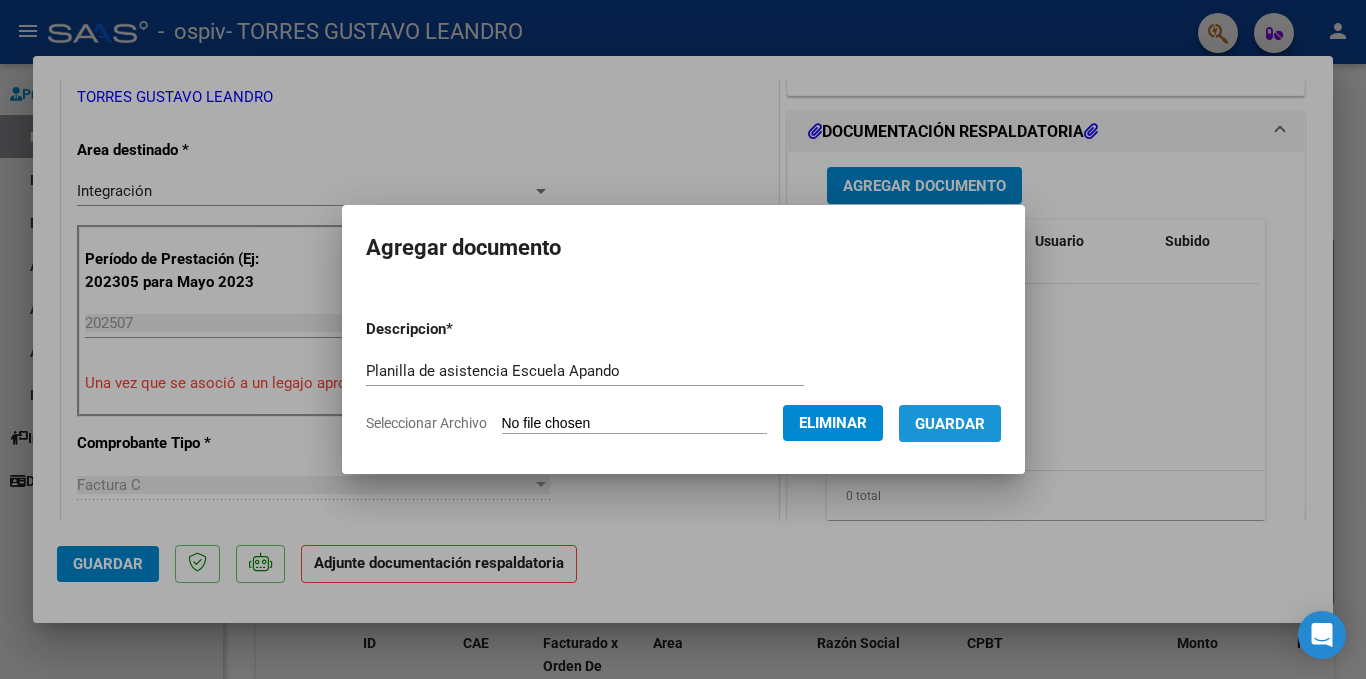 click on "Guardar" at bounding box center (950, 424) 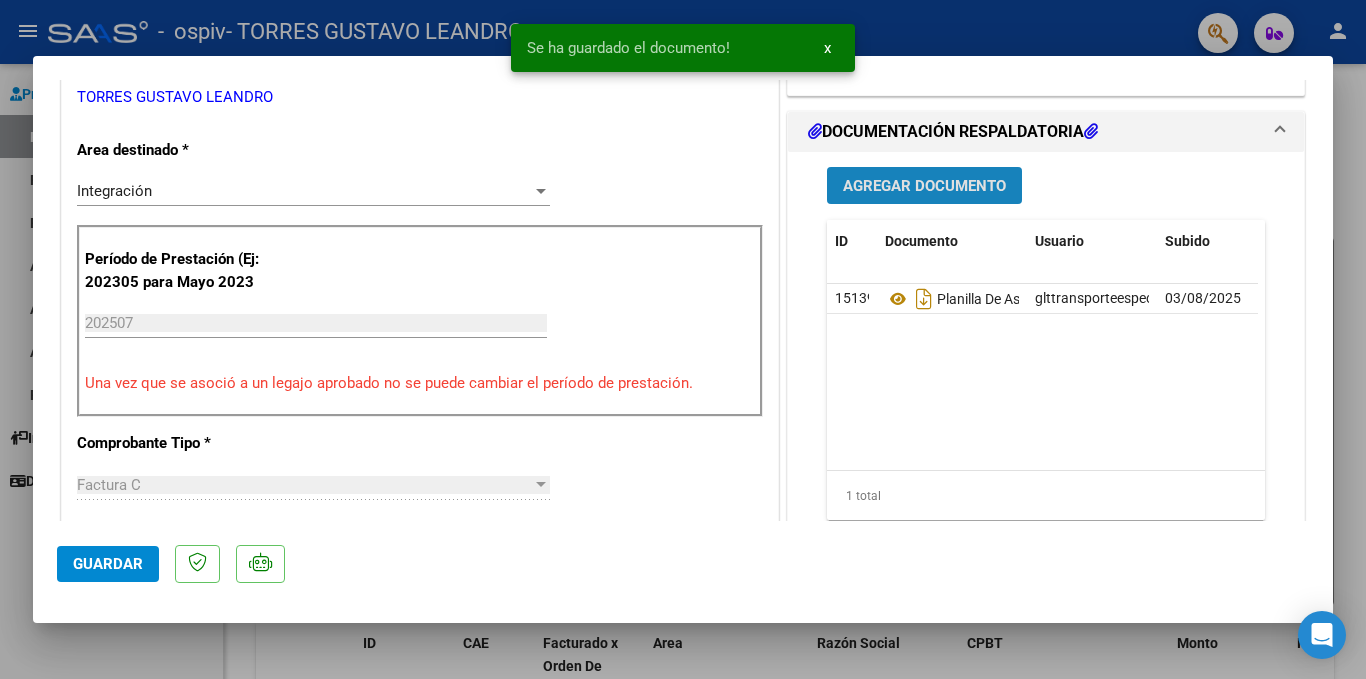 click on "Agregar Documento" at bounding box center [924, 186] 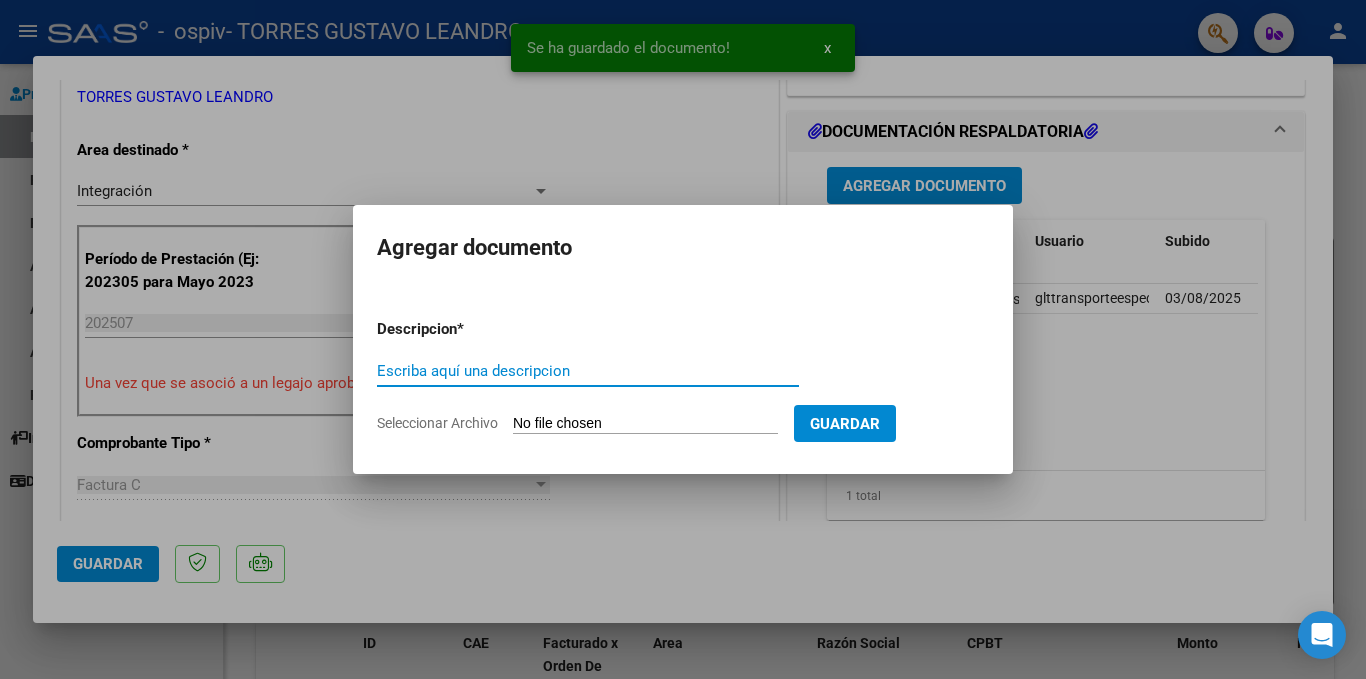 click on "Escriba aquí una descripcion" at bounding box center (588, 371) 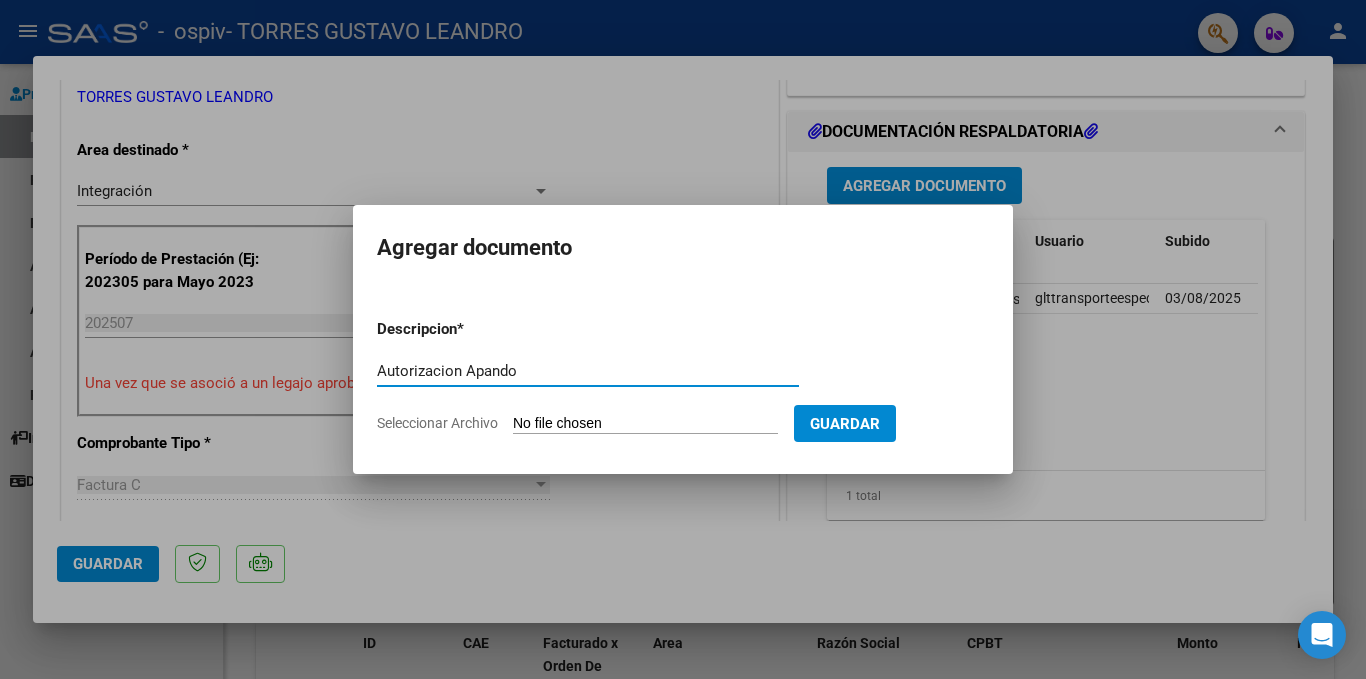 type on "Autorizacion Apando" 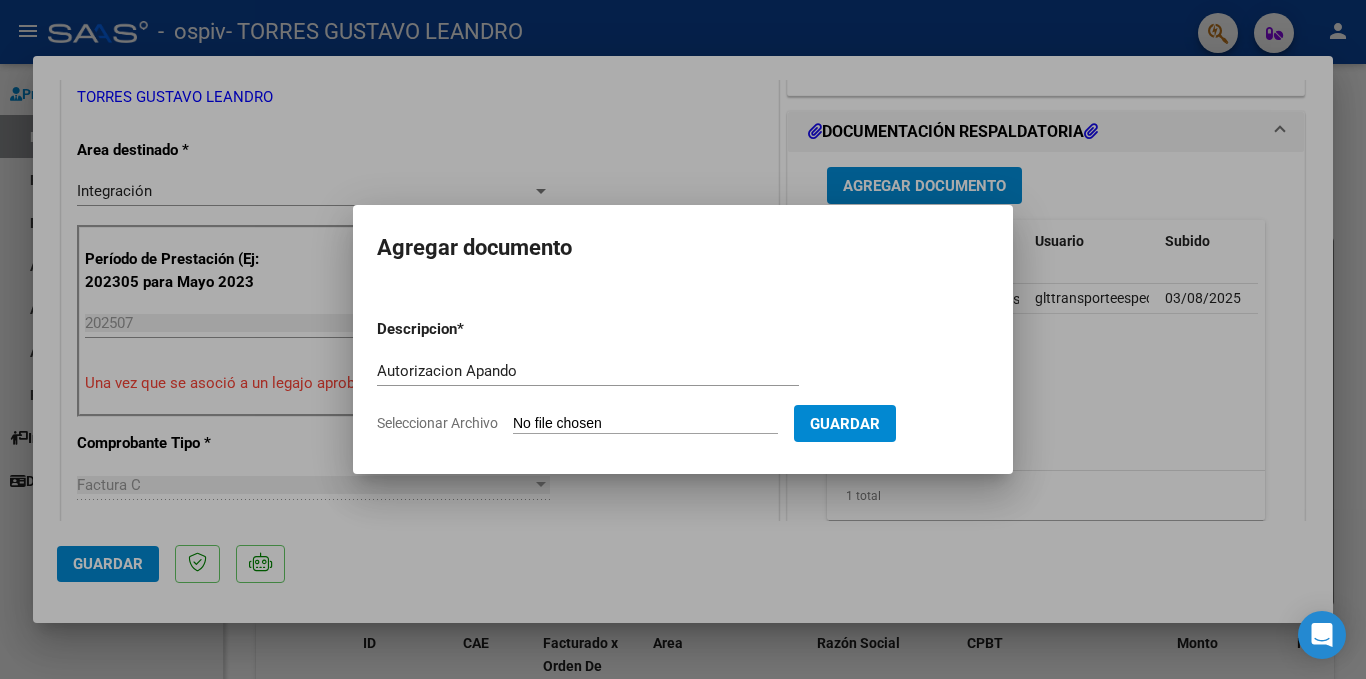 click on "Seleccionar Archivo" at bounding box center [645, 424] 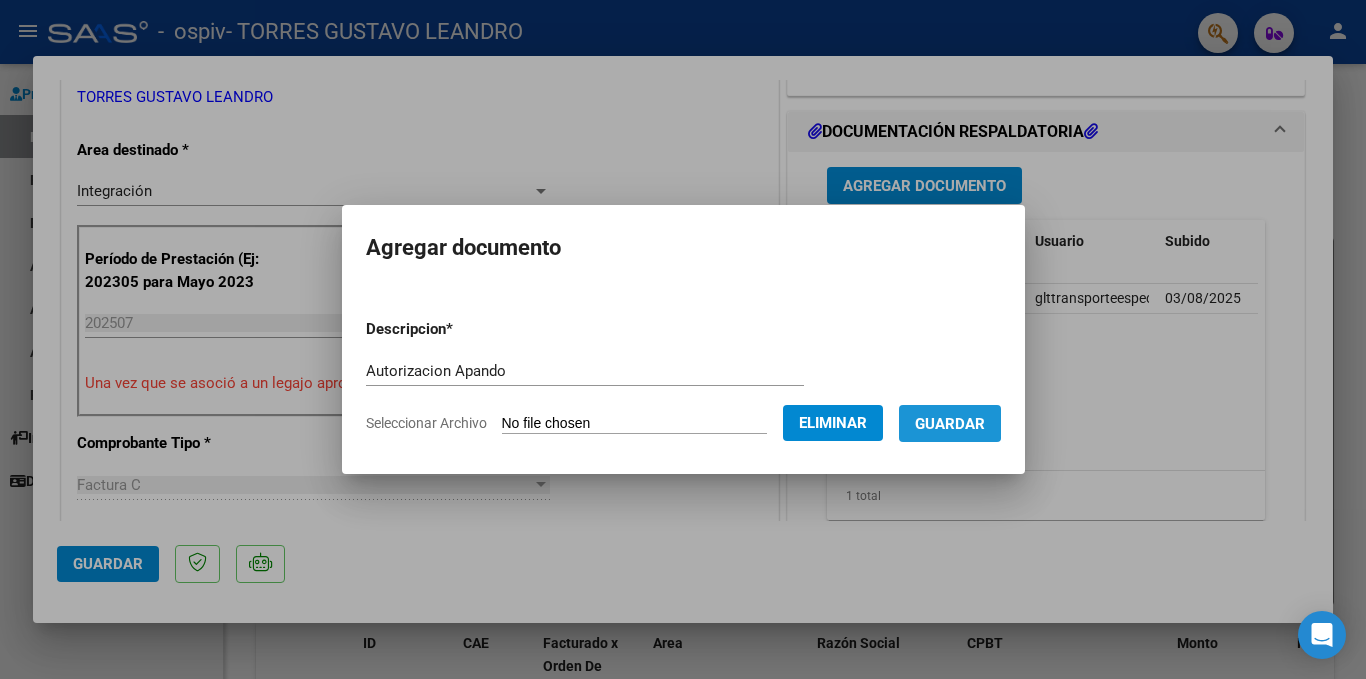 click on "Guardar" at bounding box center (950, 424) 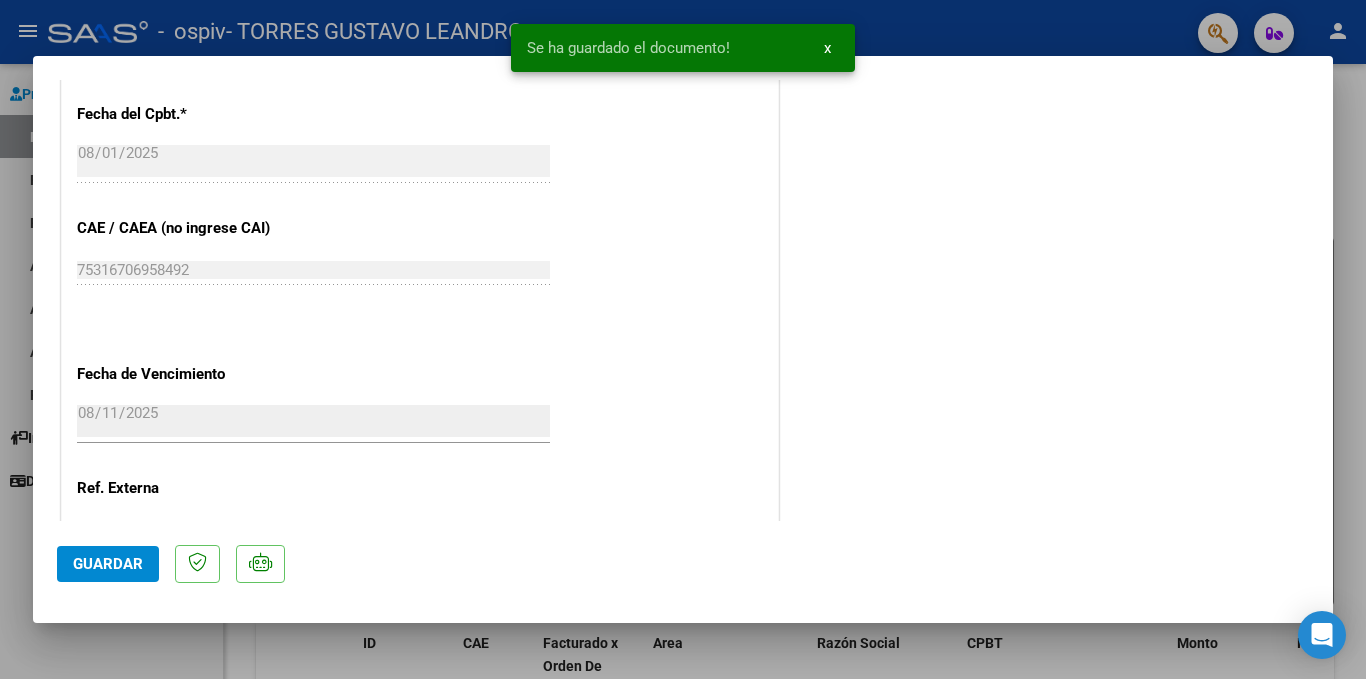 scroll, scrollTop: 1349, scrollLeft: 0, axis: vertical 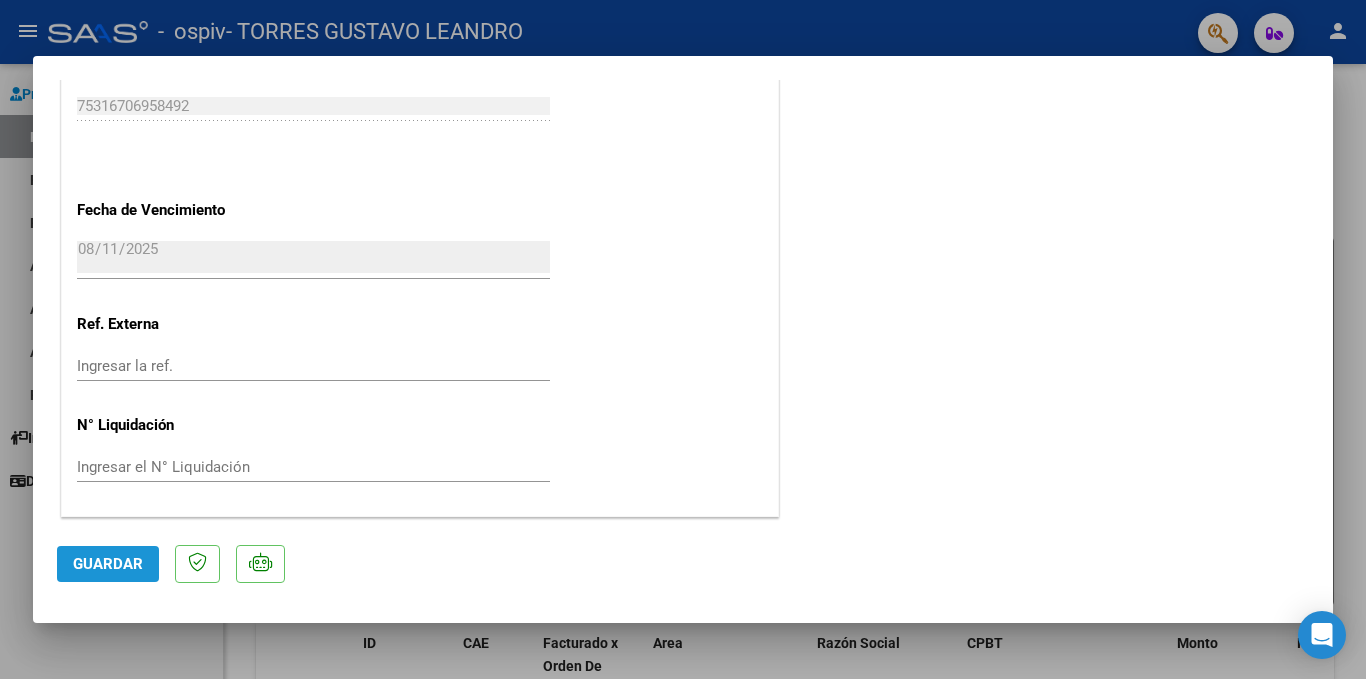 click on "Guardar" 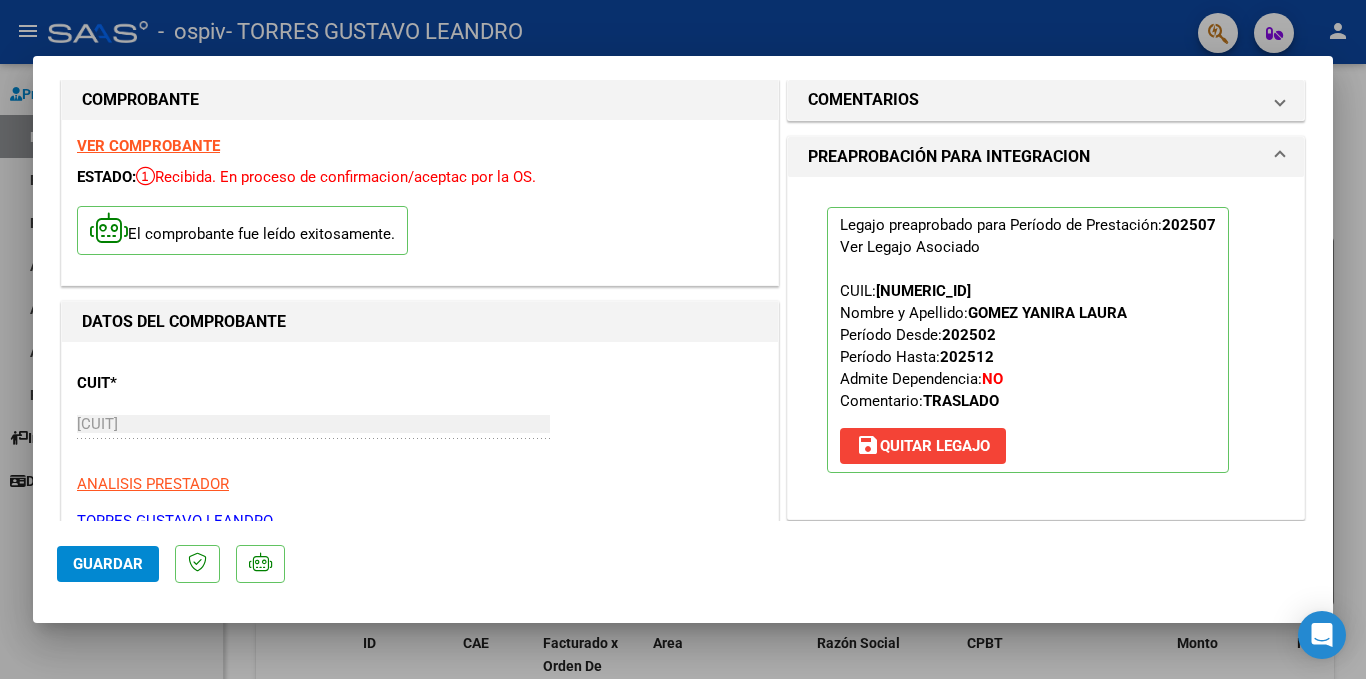 scroll, scrollTop: 0, scrollLeft: 0, axis: both 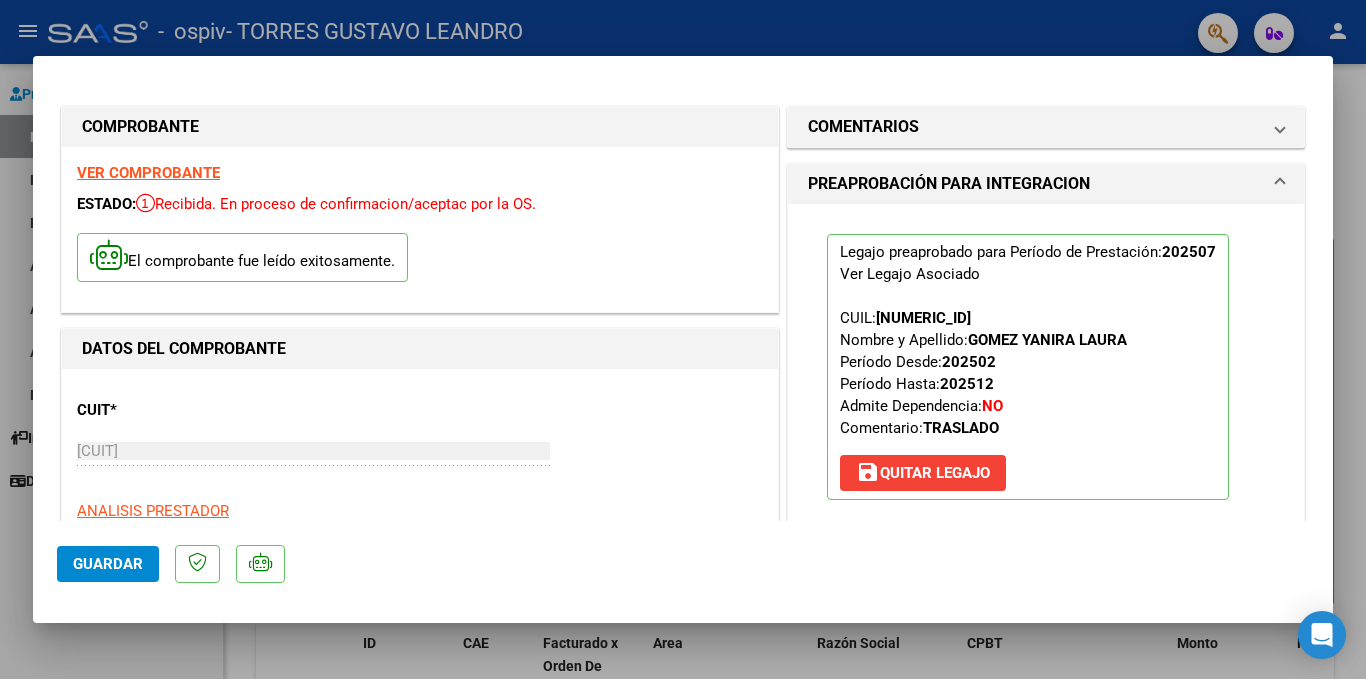 click on "COMPROBANTE" at bounding box center (420, 127) 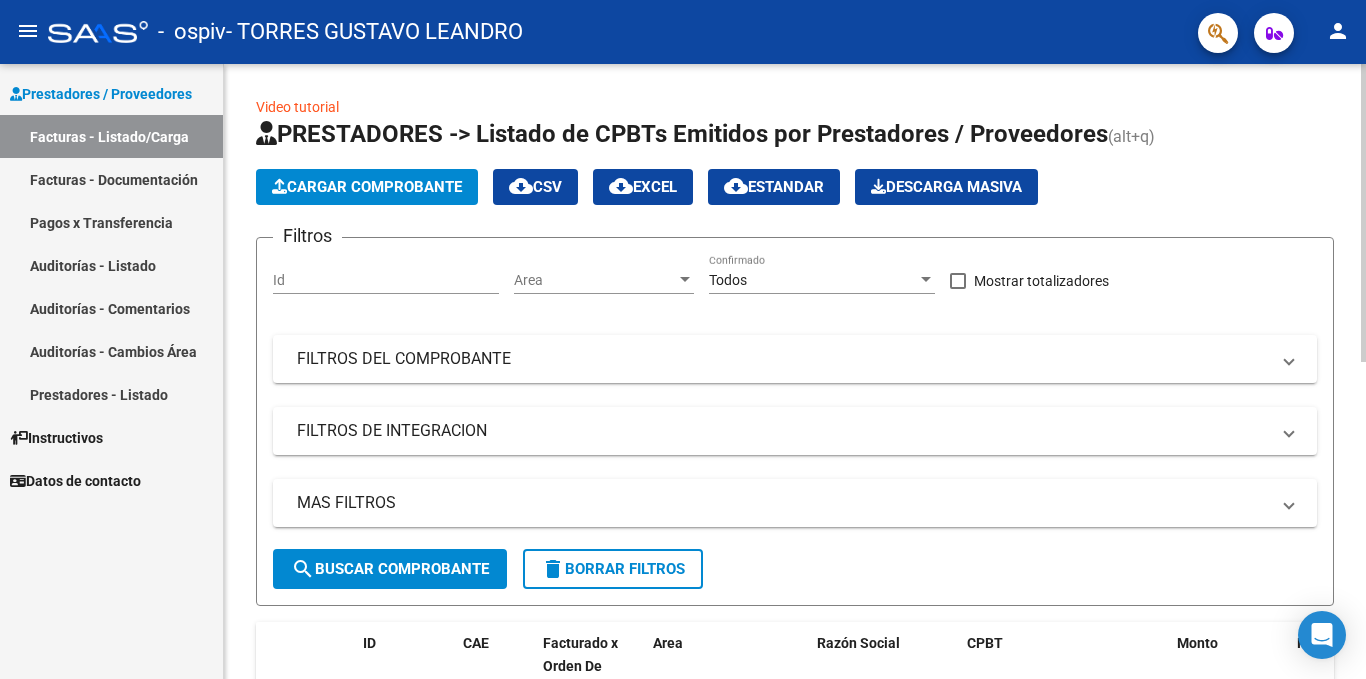 click on "Cargar Comprobante" 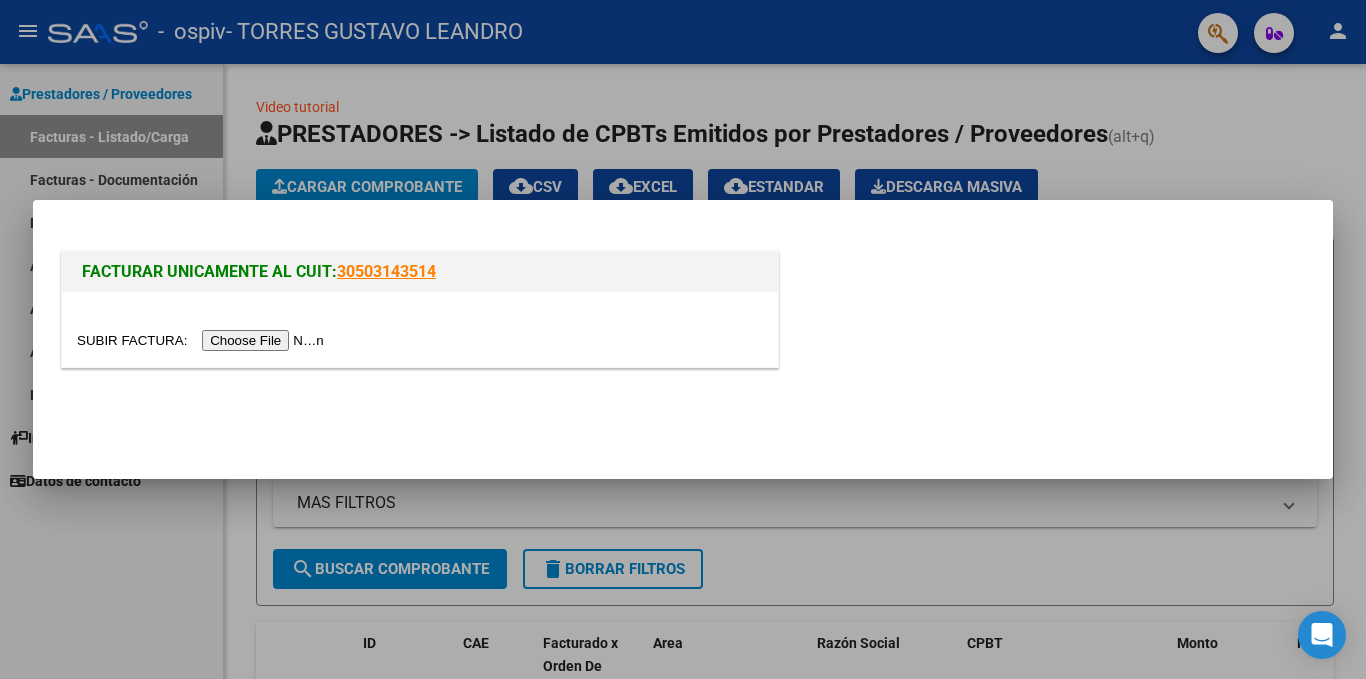 click at bounding box center (203, 340) 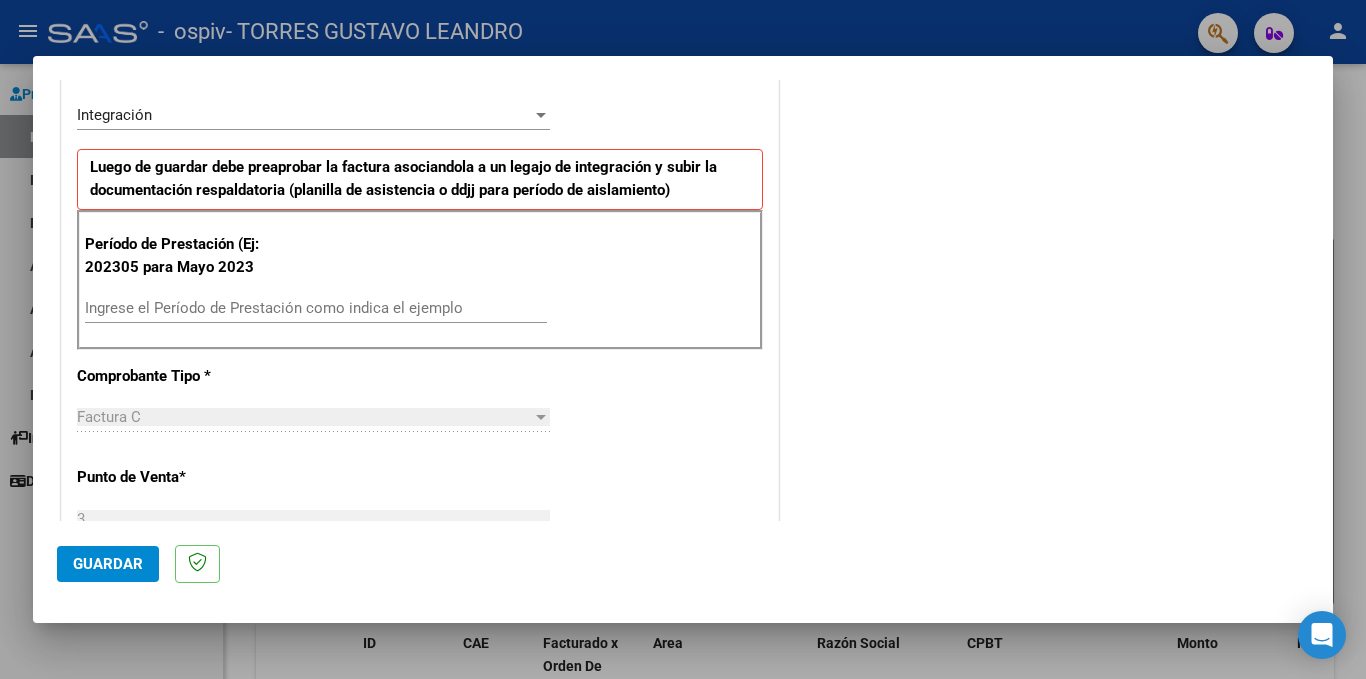 scroll, scrollTop: 472, scrollLeft: 0, axis: vertical 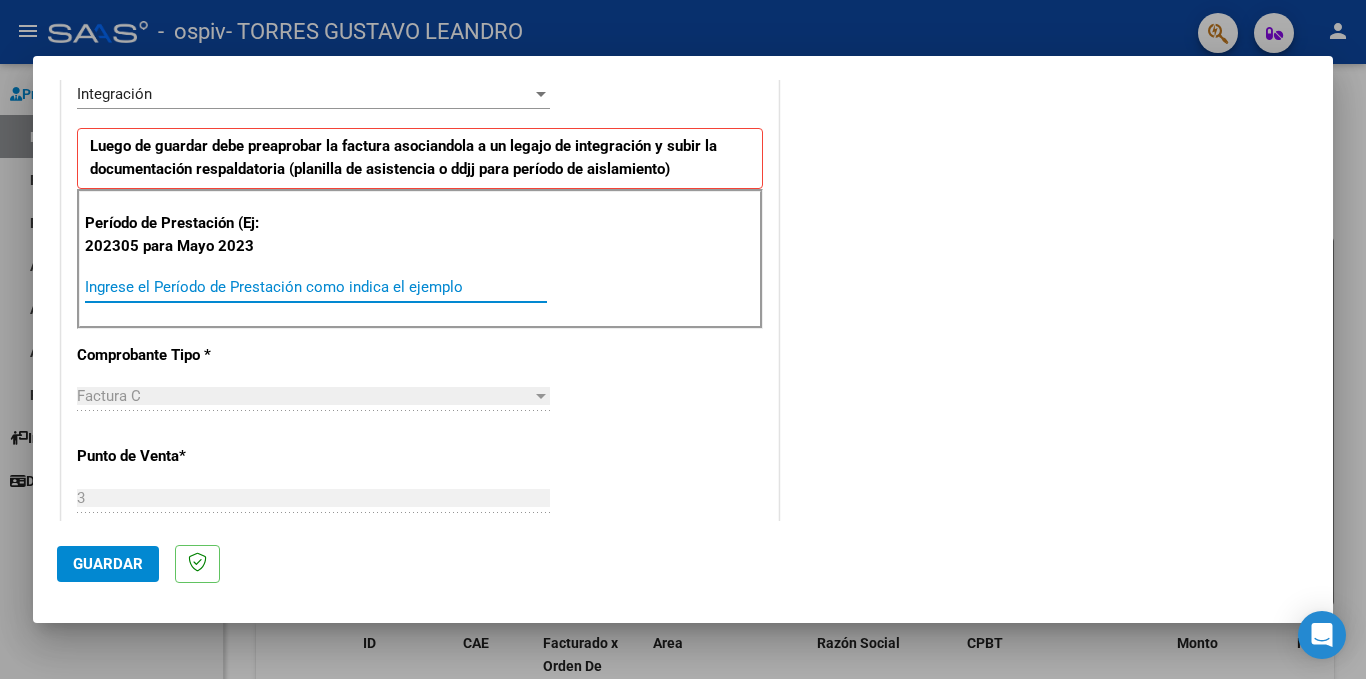click on "Ingrese el Período de Prestación como indica el ejemplo" at bounding box center [316, 287] 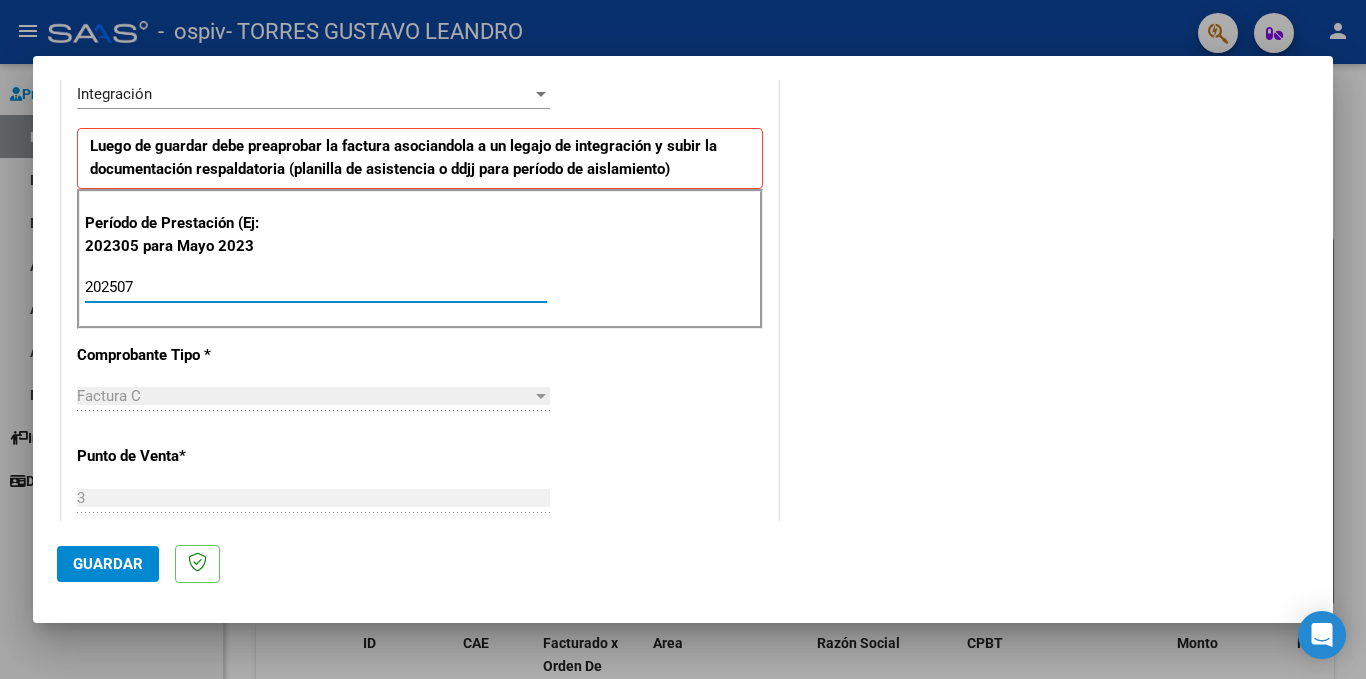 type on "202507" 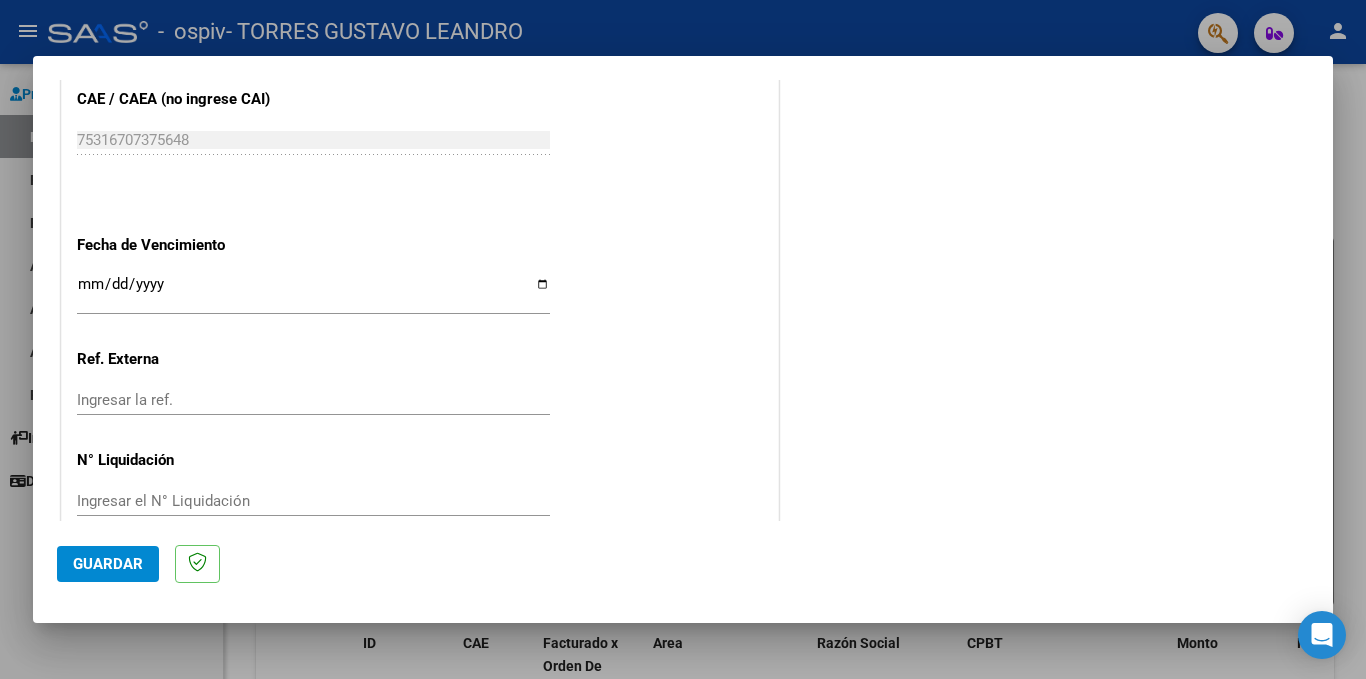 scroll, scrollTop: 1281, scrollLeft: 0, axis: vertical 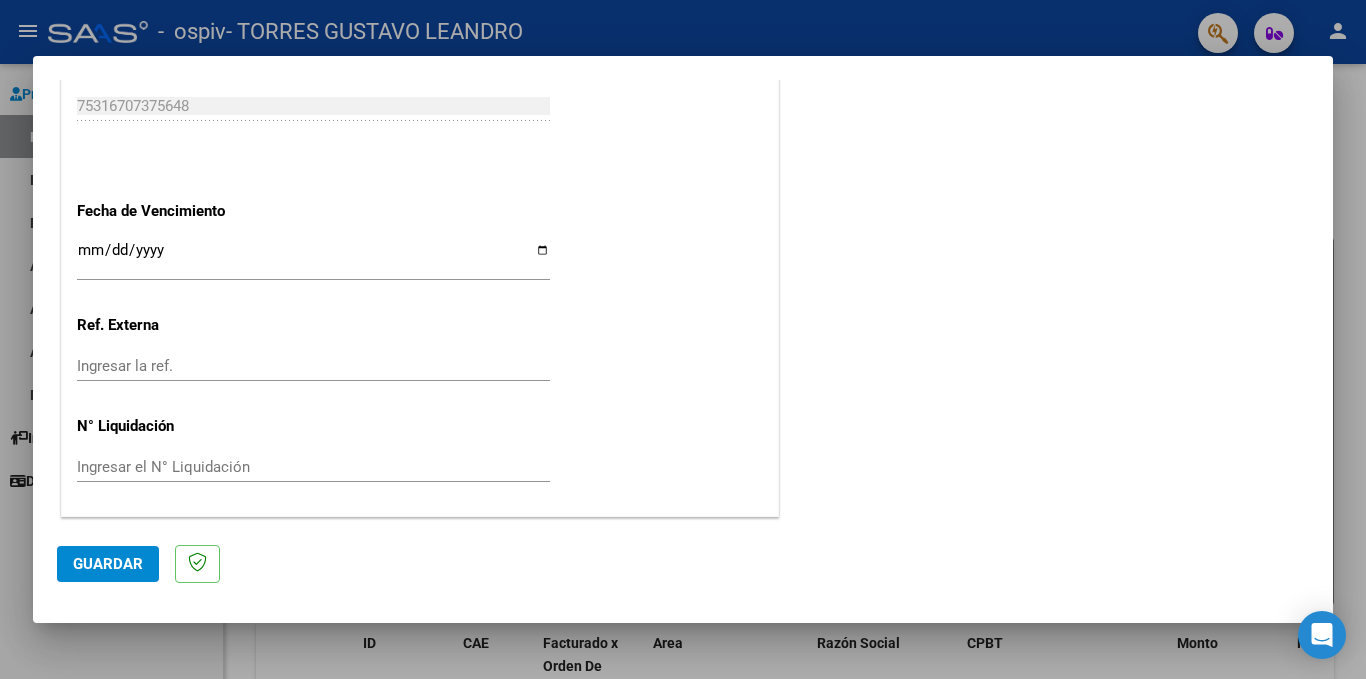 click on "Ingresar la fecha" at bounding box center (313, 258) 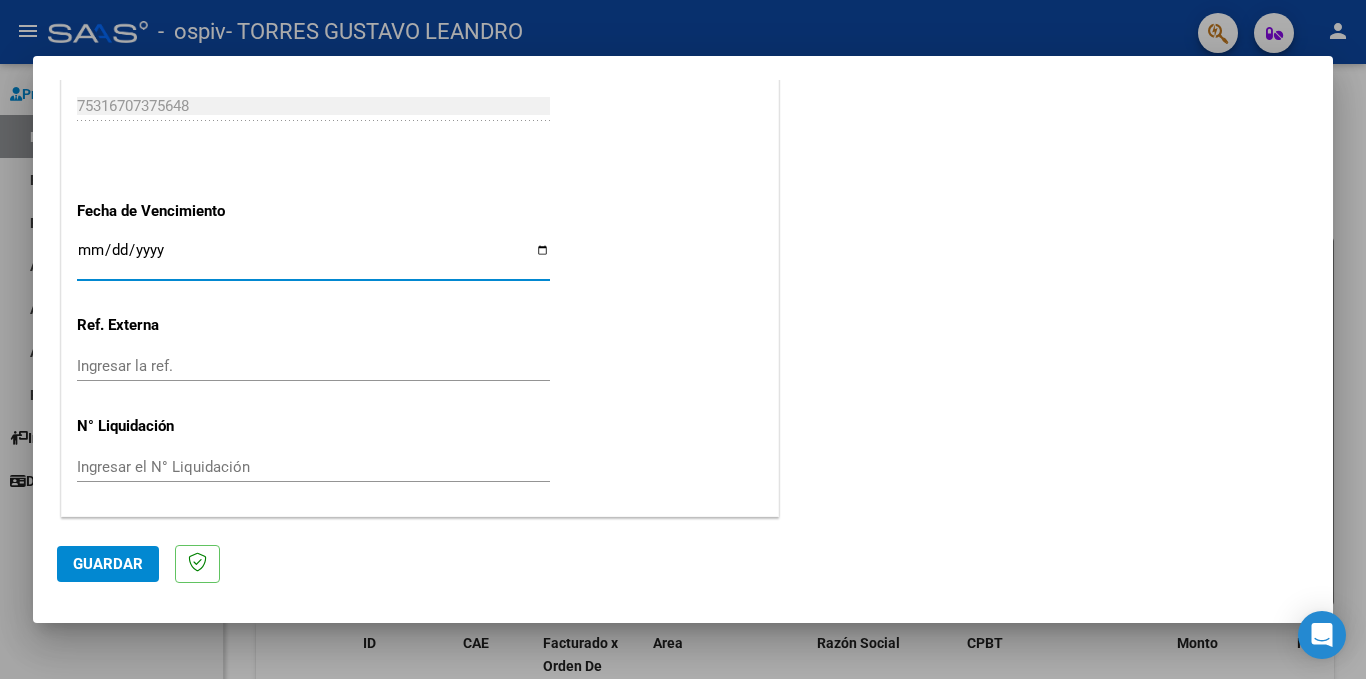 click on "Ingresar la fecha" at bounding box center (313, 258) 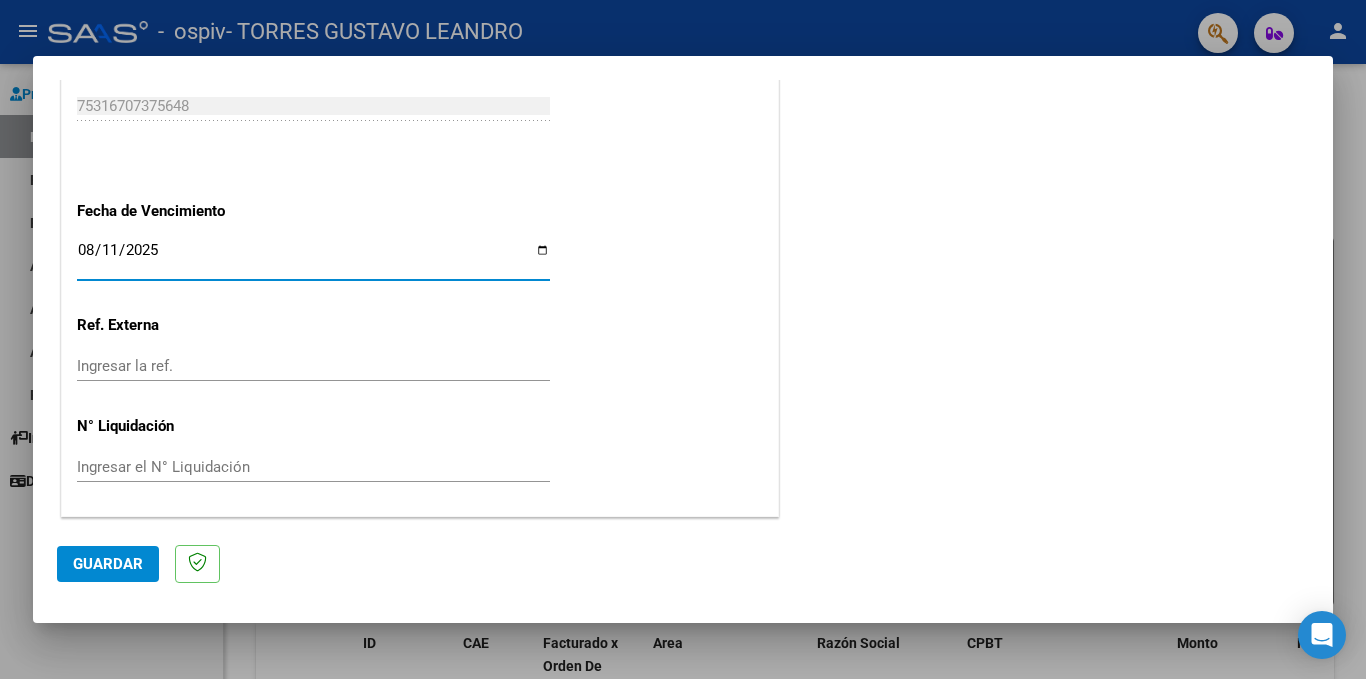 click on "Guardar" 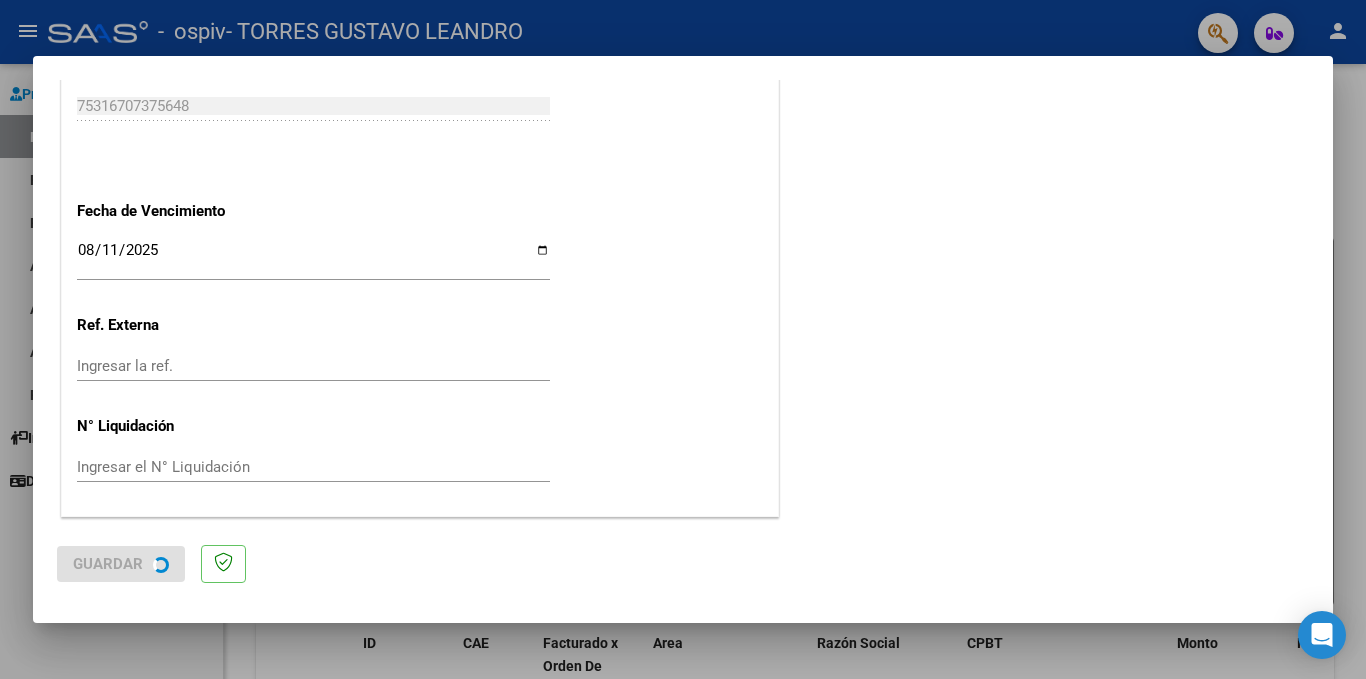 scroll, scrollTop: 0, scrollLeft: 0, axis: both 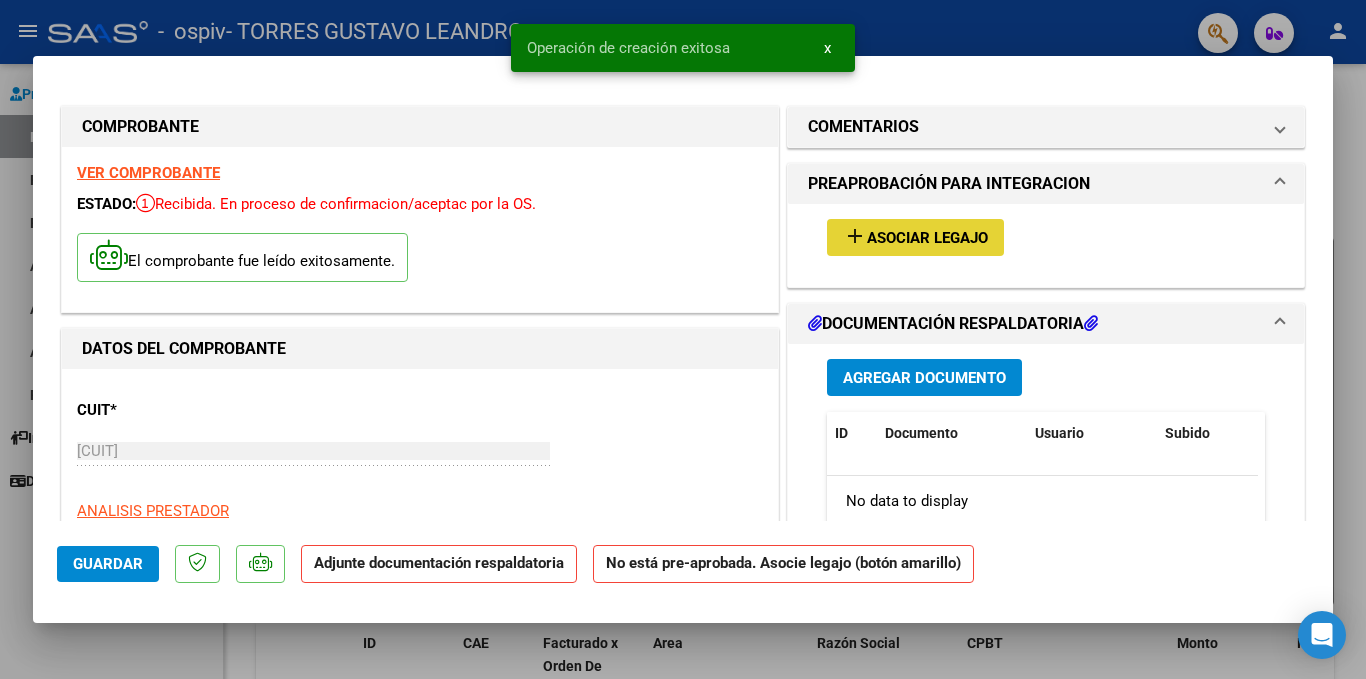 click on "Asociar Legajo" at bounding box center (927, 238) 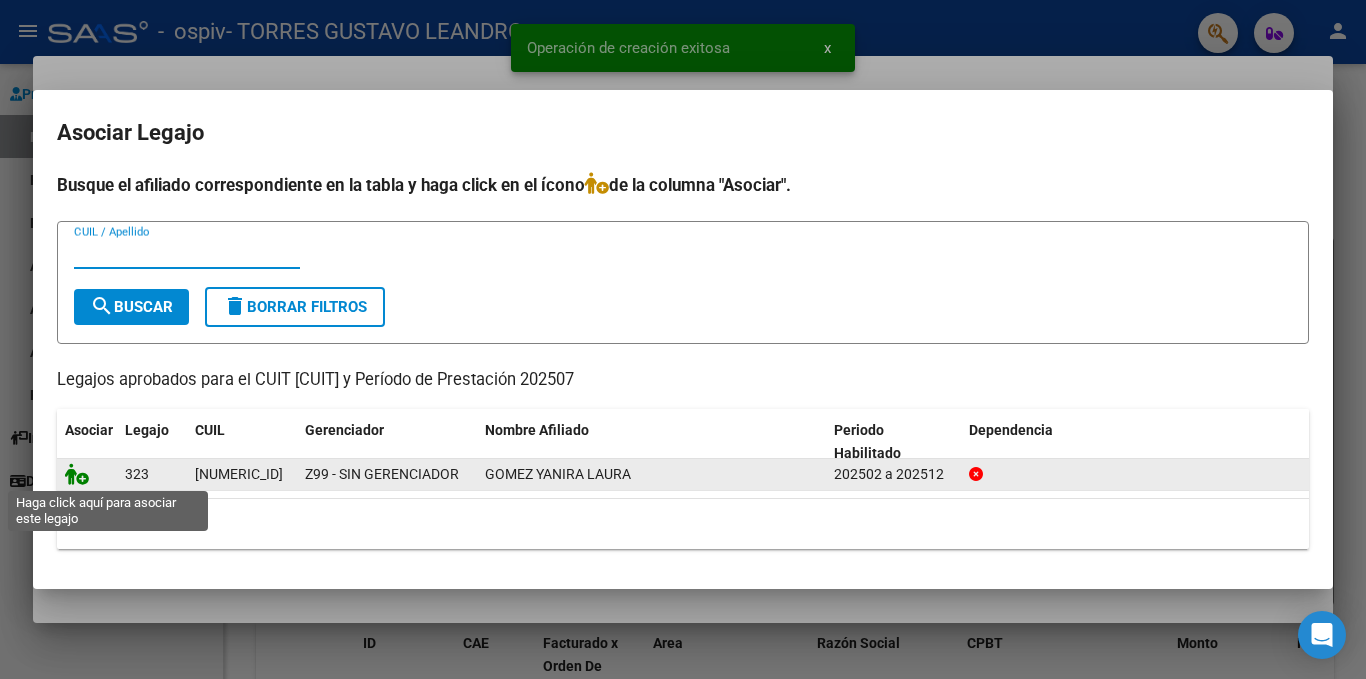 click 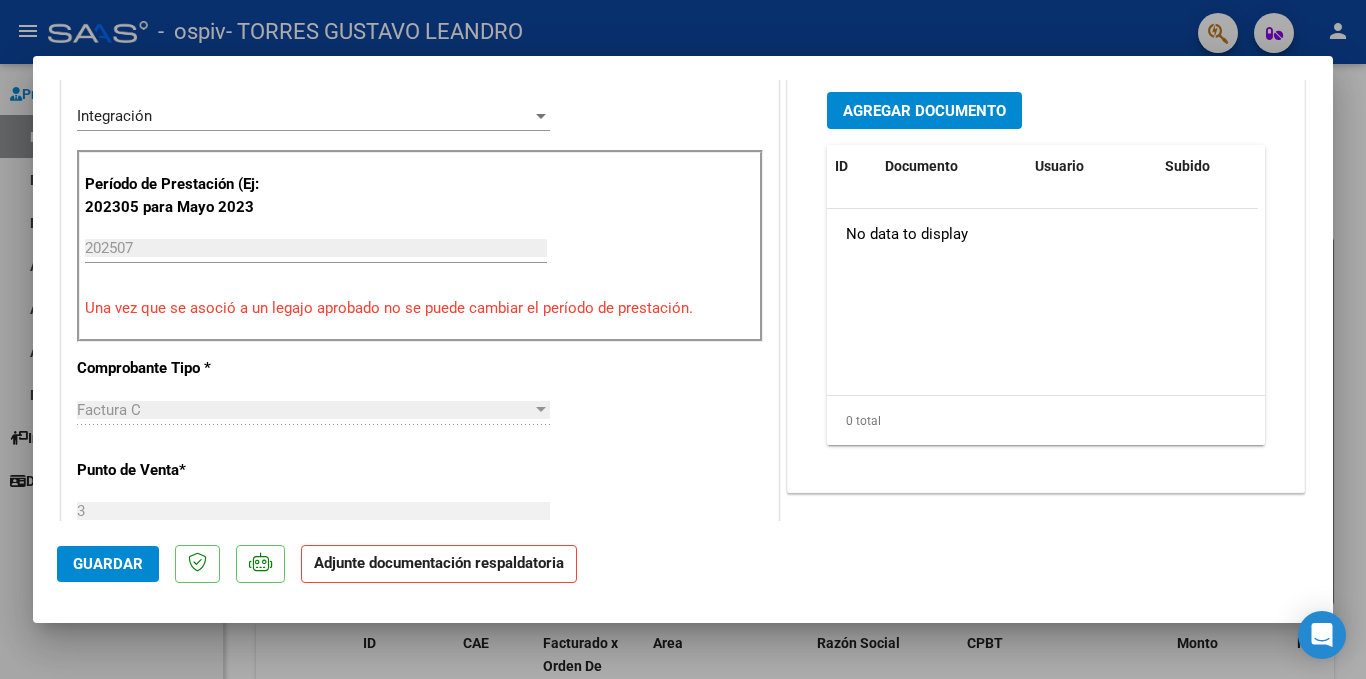 scroll, scrollTop: 531, scrollLeft: 0, axis: vertical 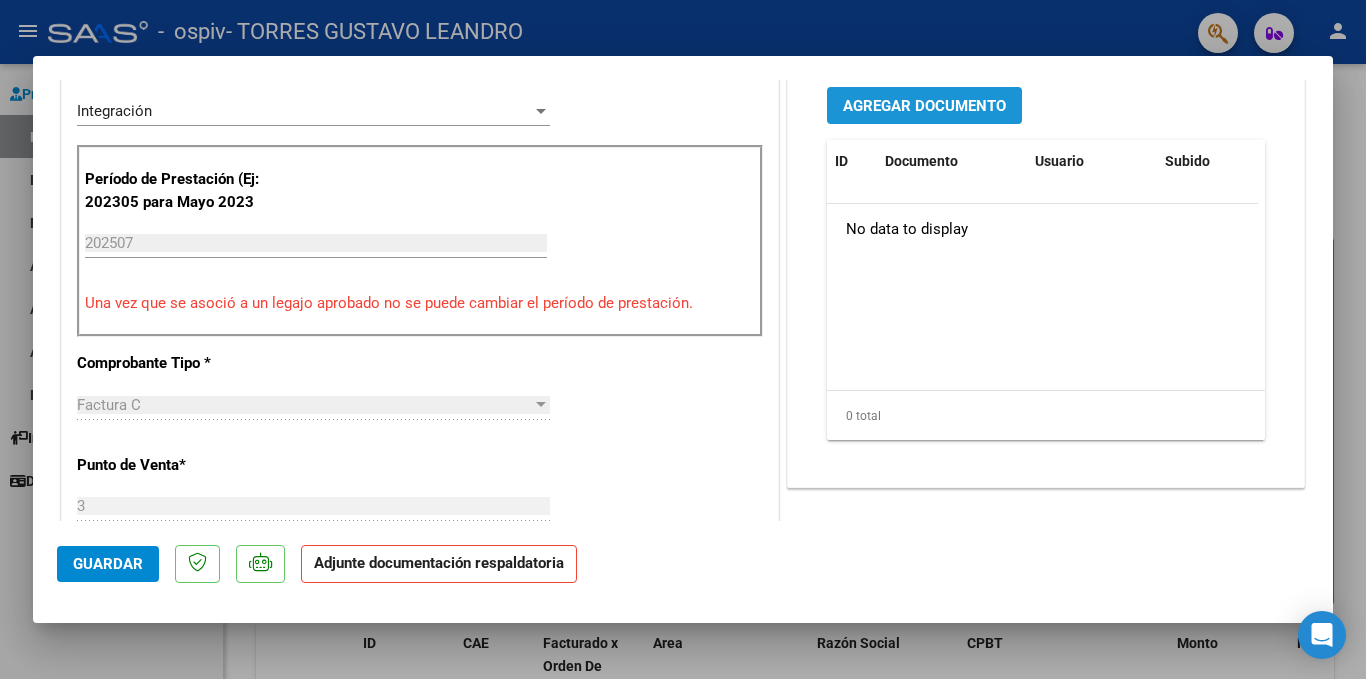 click on "Agregar Documento" at bounding box center [924, 105] 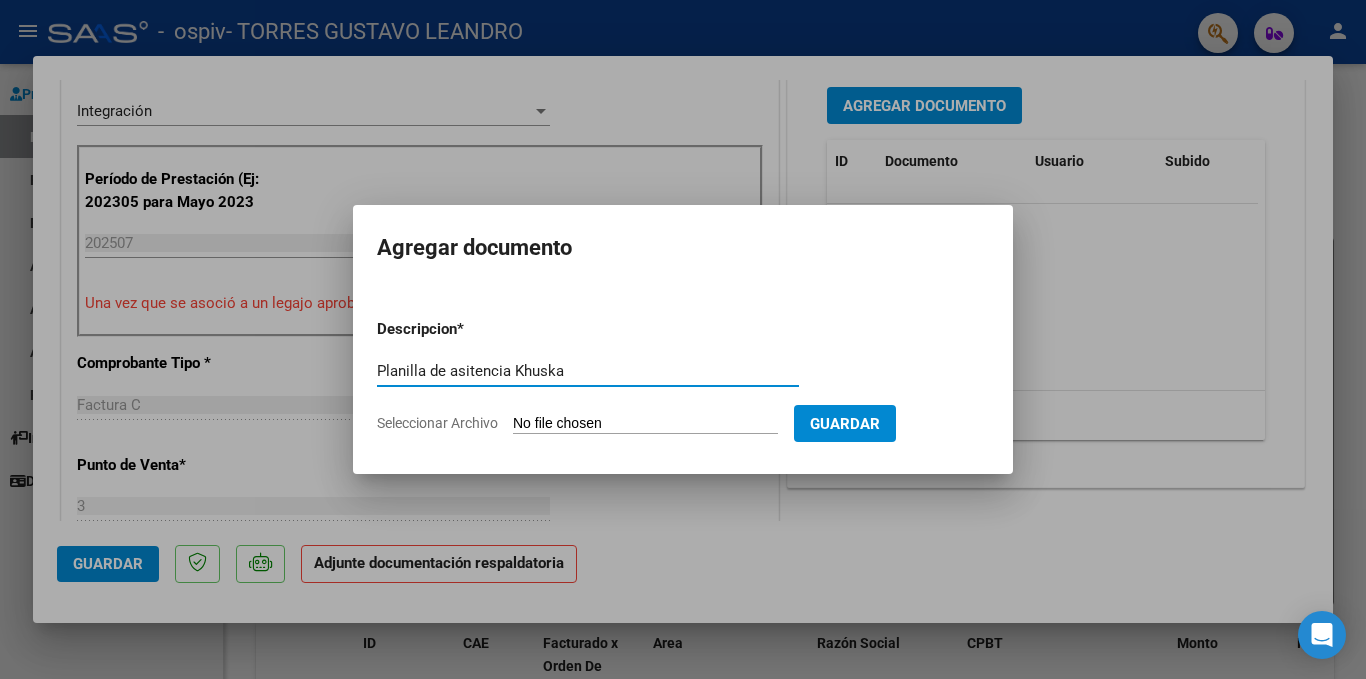 type on "Planilla de asitencia Khuska" 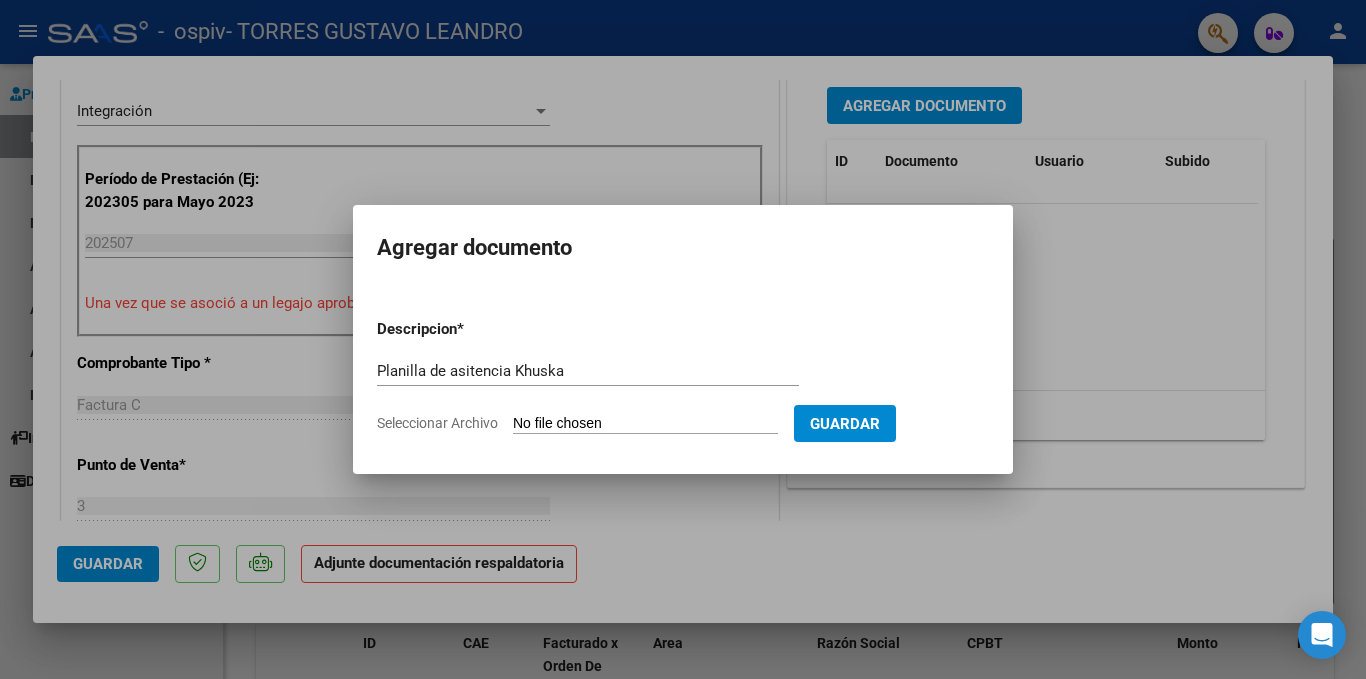 click on "Seleccionar Archivo" at bounding box center [645, 424] 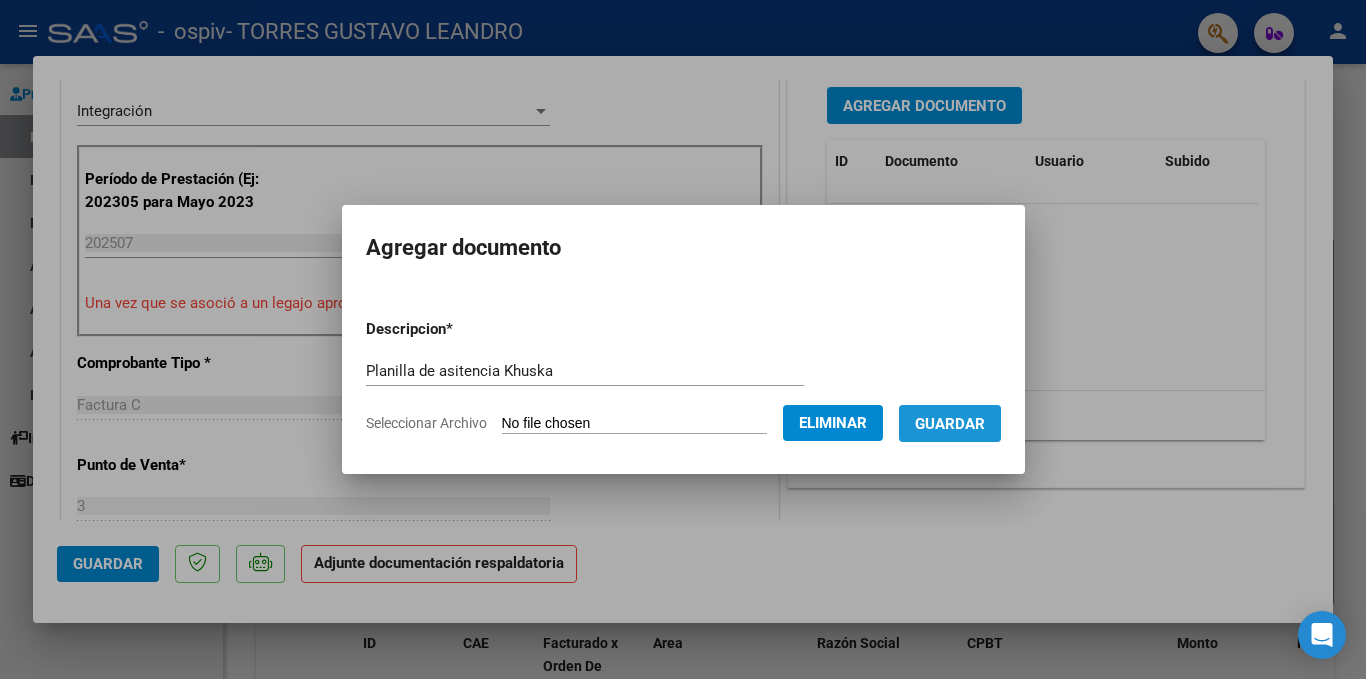 click on "Guardar" at bounding box center [950, 424] 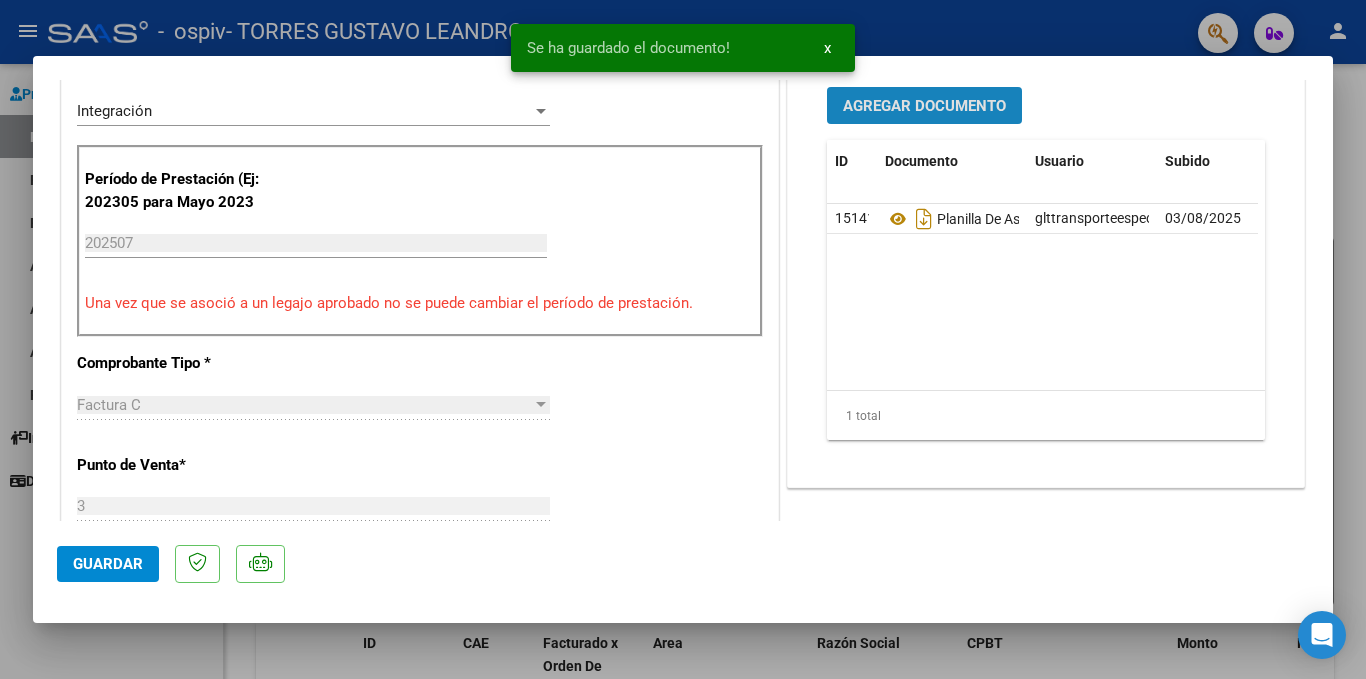 click on "Agregar Documento" at bounding box center [924, 106] 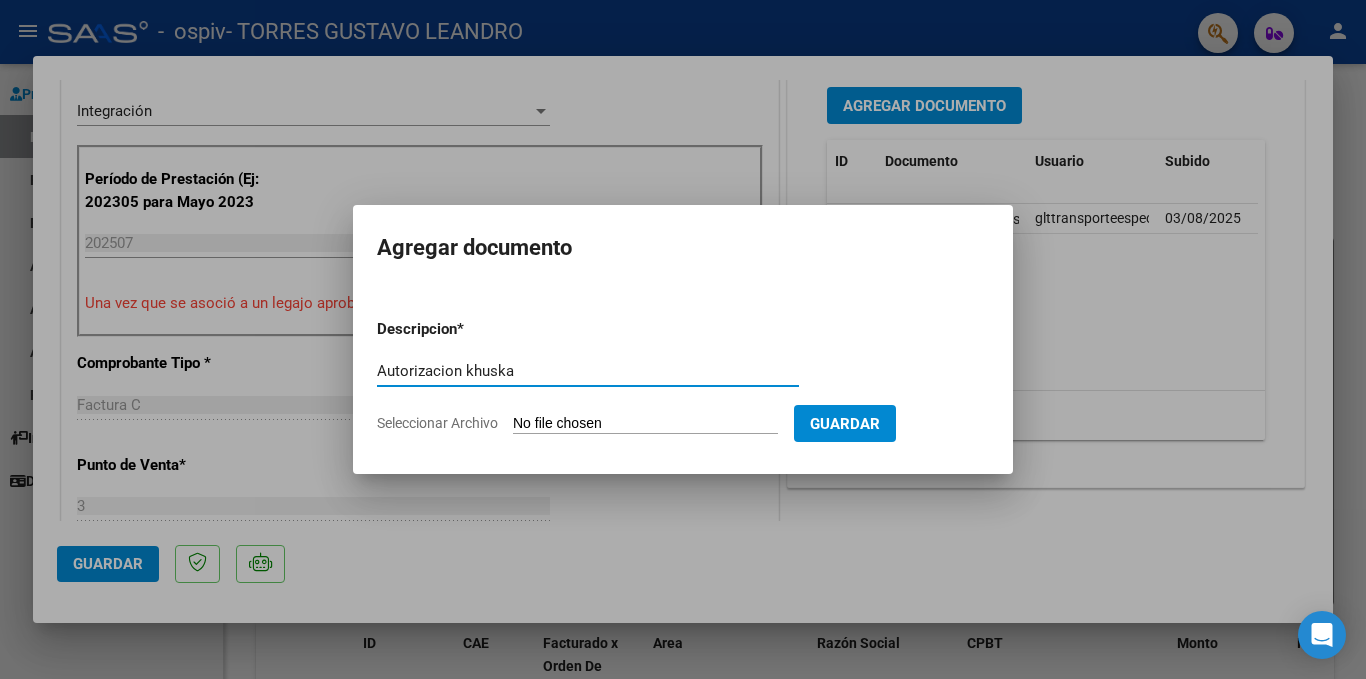 type on "Autorizacion khuska" 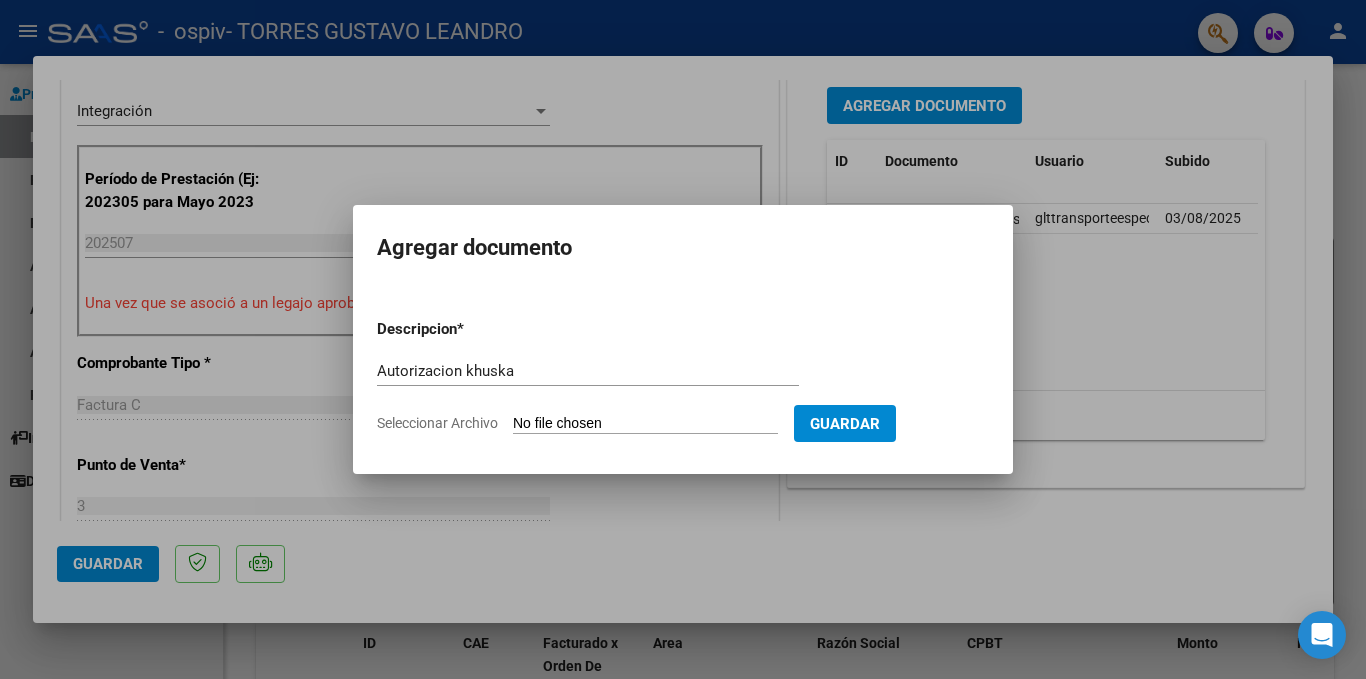 type on "C:\fakepath\GOMEZ YANIRA TRASLADO TERAPIAS 2025.pdf" 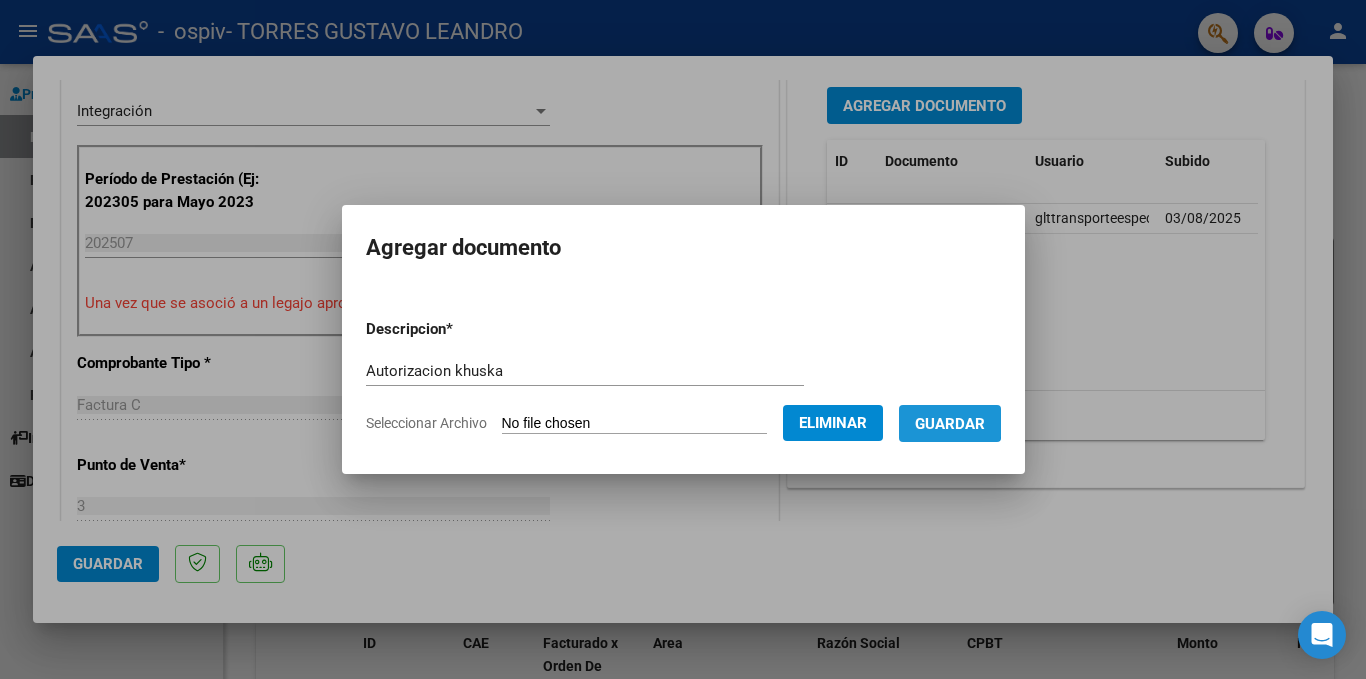 click on "Guardar" at bounding box center [950, 424] 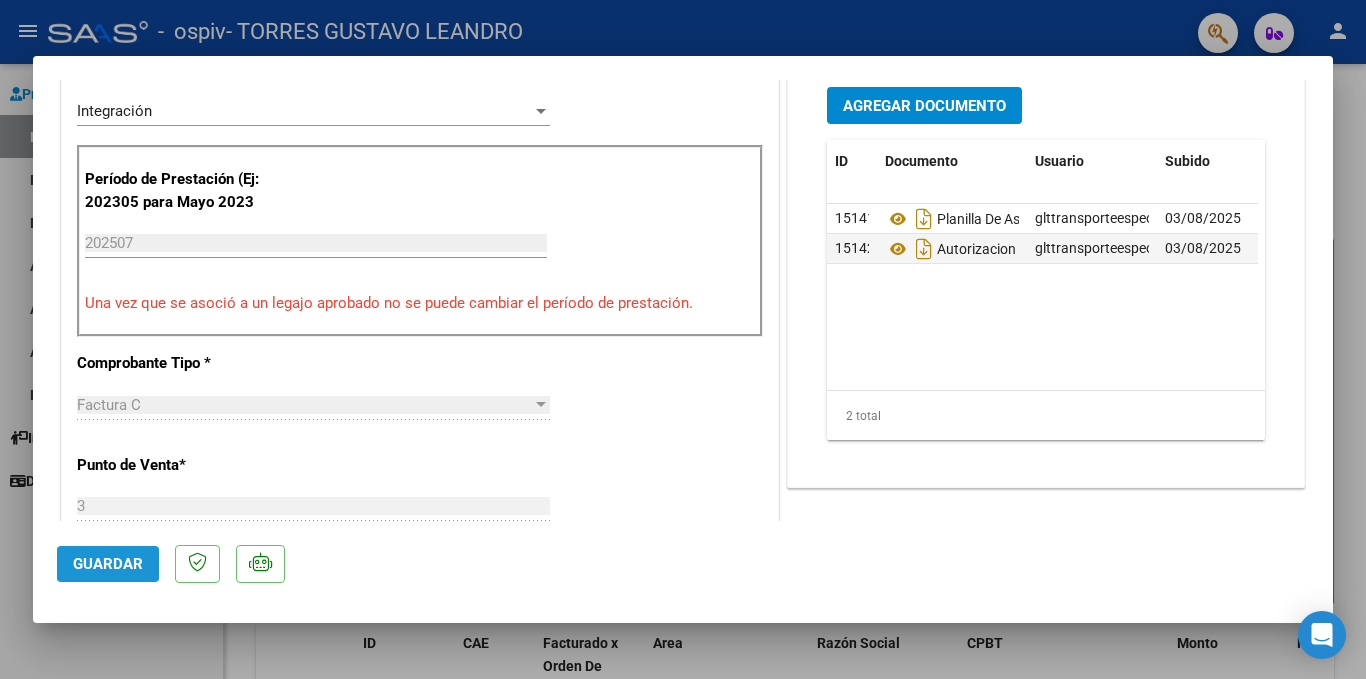 click on "Guardar" 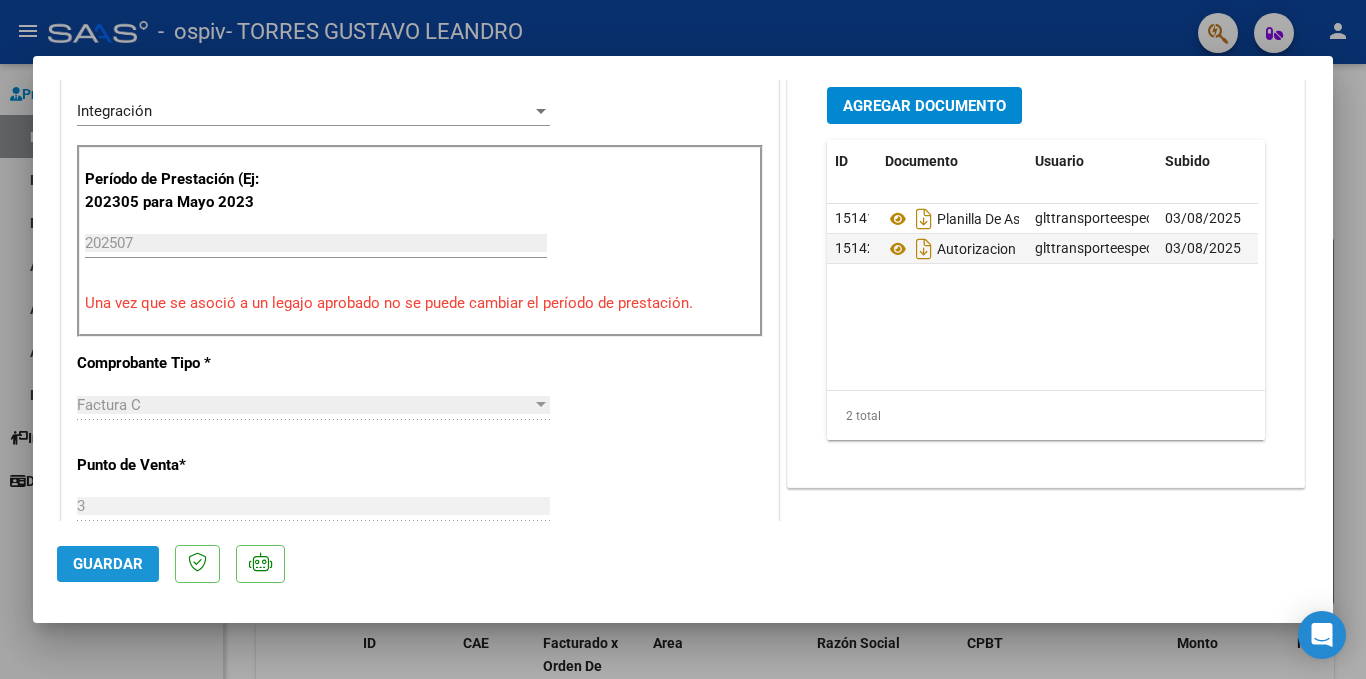 click on "Guardar" 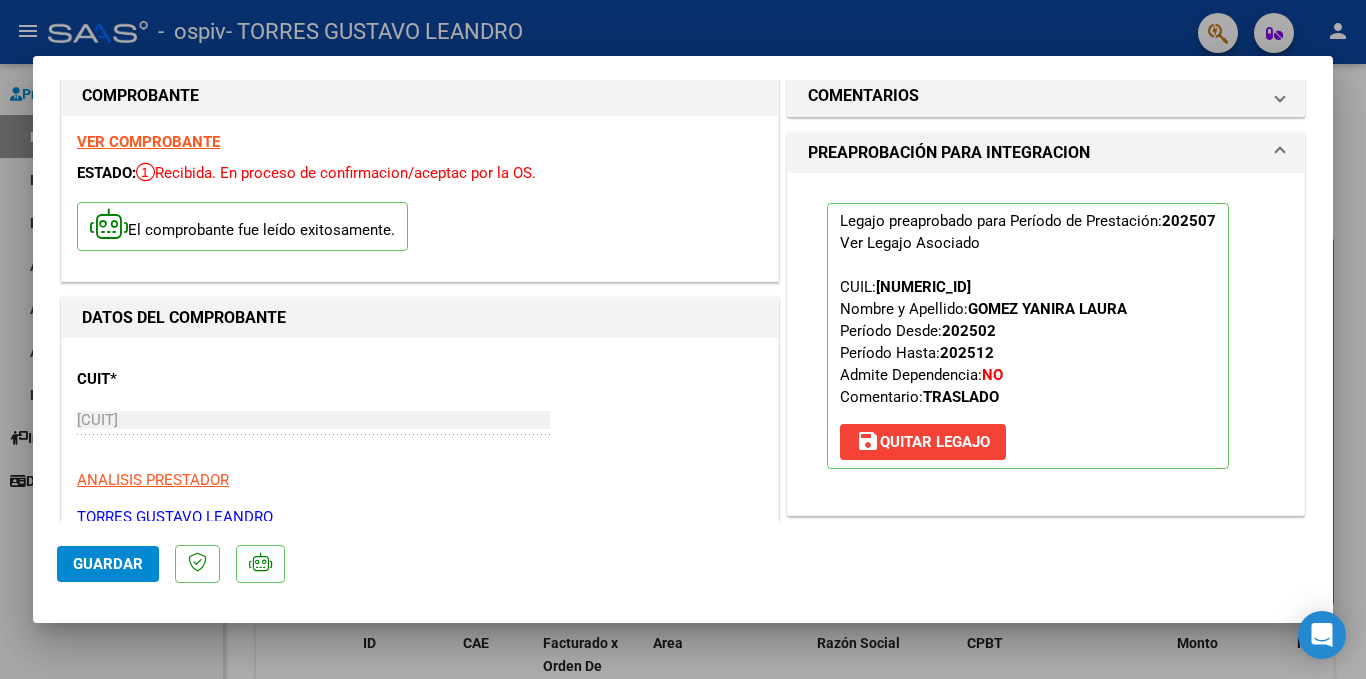 scroll, scrollTop: 0, scrollLeft: 0, axis: both 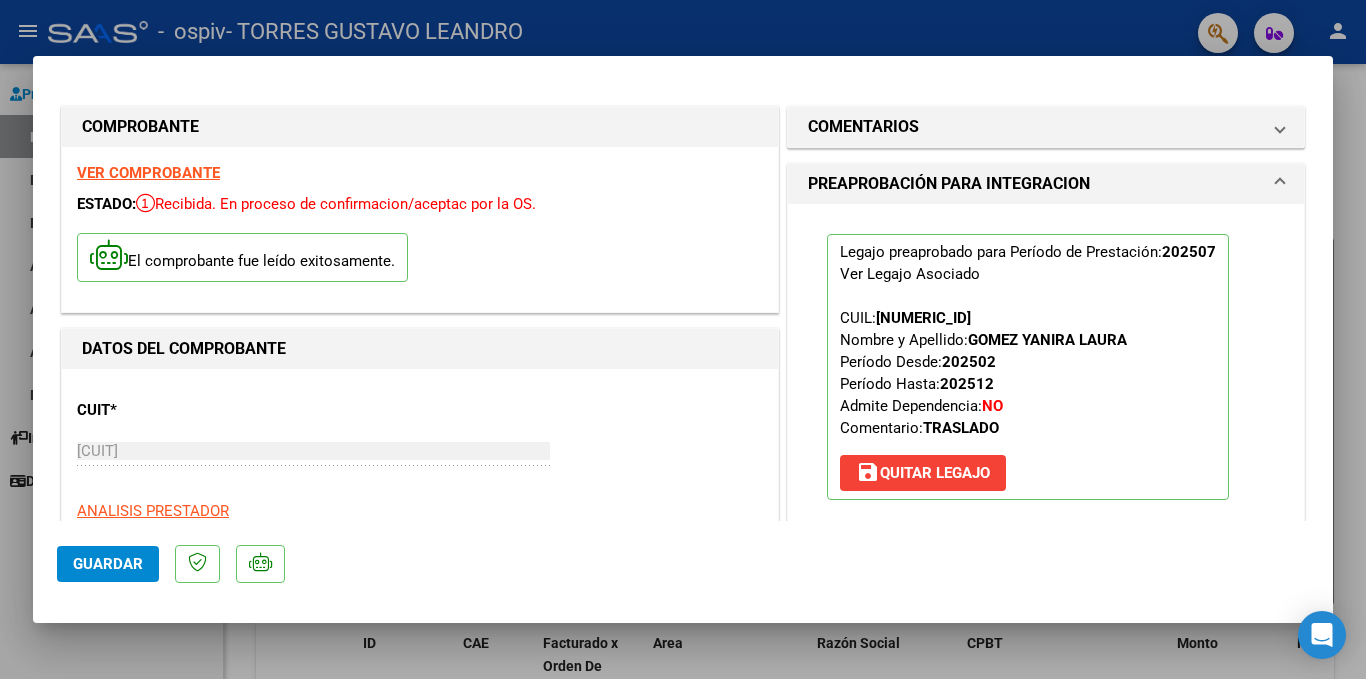 click at bounding box center [683, 339] 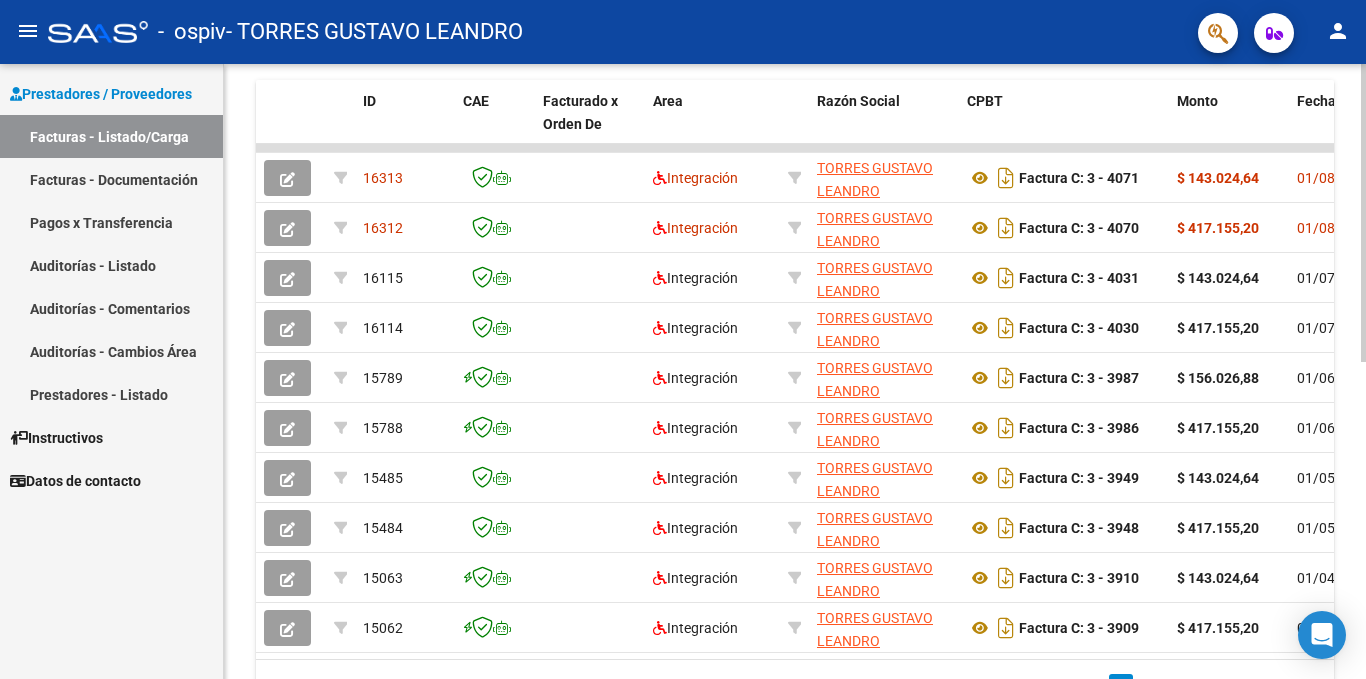 scroll, scrollTop: 538, scrollLeft: 0, axis: vertical 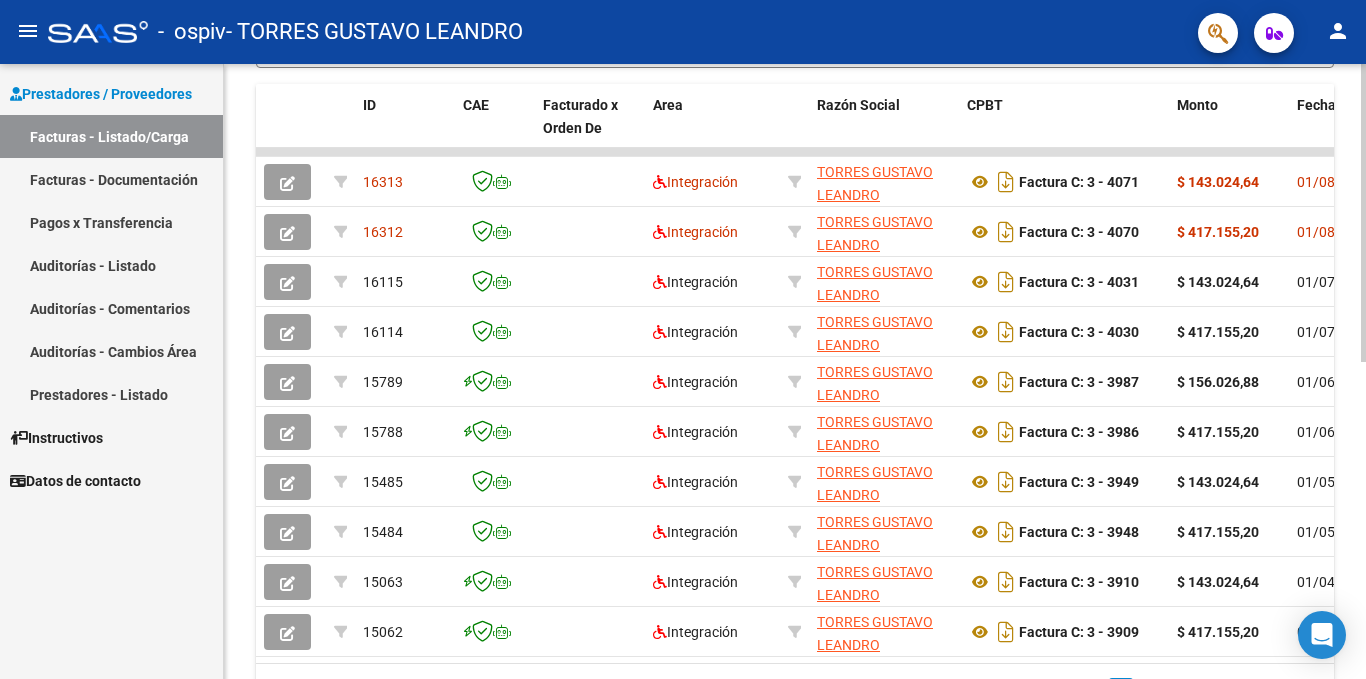 click on "Video tutorial   PRESTADORES -> Listado de CPBTs Emitidos por Prestadores / Proveedores (alt+q)   Cargar Comprobante
cloud_download  CSV  cloud_download  EXCEL  cloud_download  Estandar   Descarga Masiva
Filtros Id Area Area Todos Confirmado   Mostrar totalizadores   FILTROS DEL COMPROBANTE  Comprobante Tipo Comprobante Tipo Start date – End date Fec. Comprobante Desde / Hasta Días Emisión Desde(cant. días) Días Emisión Hasta(cant. días) CUIT / Razón Social Pto. Venta Nro. Comprobante Código SSS CAE Válido CAE Válido Todos Cargado Módulo Hosp. Todos Tiene facturacion Apócrifa Hospital Refes  FILTROS DE INTEGRACION  Período De Prestación Campos del Archivo de Rendición Devuelto x SSS (dr_envio) Todos Rendido x SSS (dr_envio) Tipo de Registro Tipo de Registro Período Presentación Período Presentación Campos del Legajo Asociado (preaprobación) Afiliado Legajo (cuil/nombre) Todos Solo facturas preaprobadas  MAS FILTROS  Todos Con Doc. Respaldatoria Todos Con Trazabilidad Todos – – 2" 